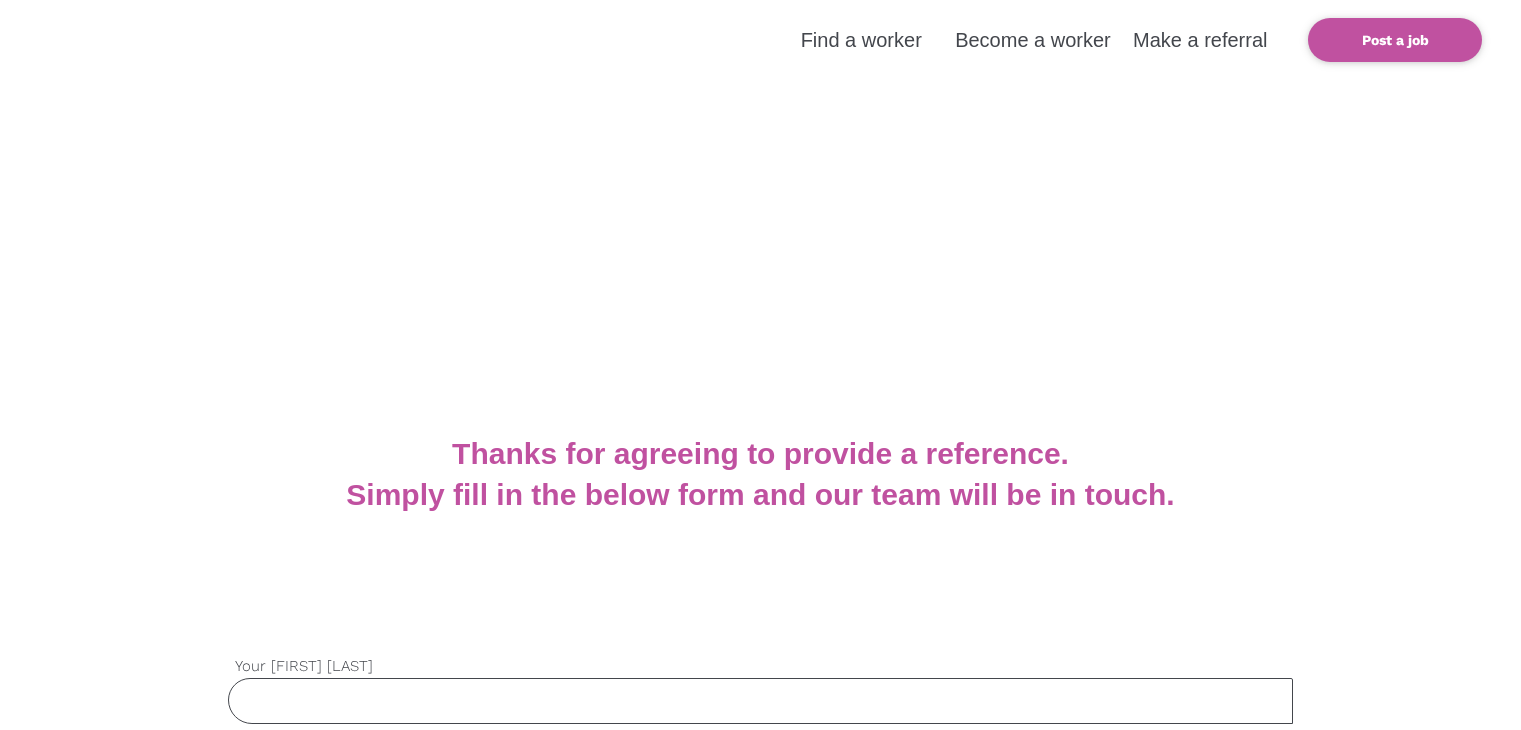 scroll, scrollTop: 0, scrollLeft: 0, axis: both 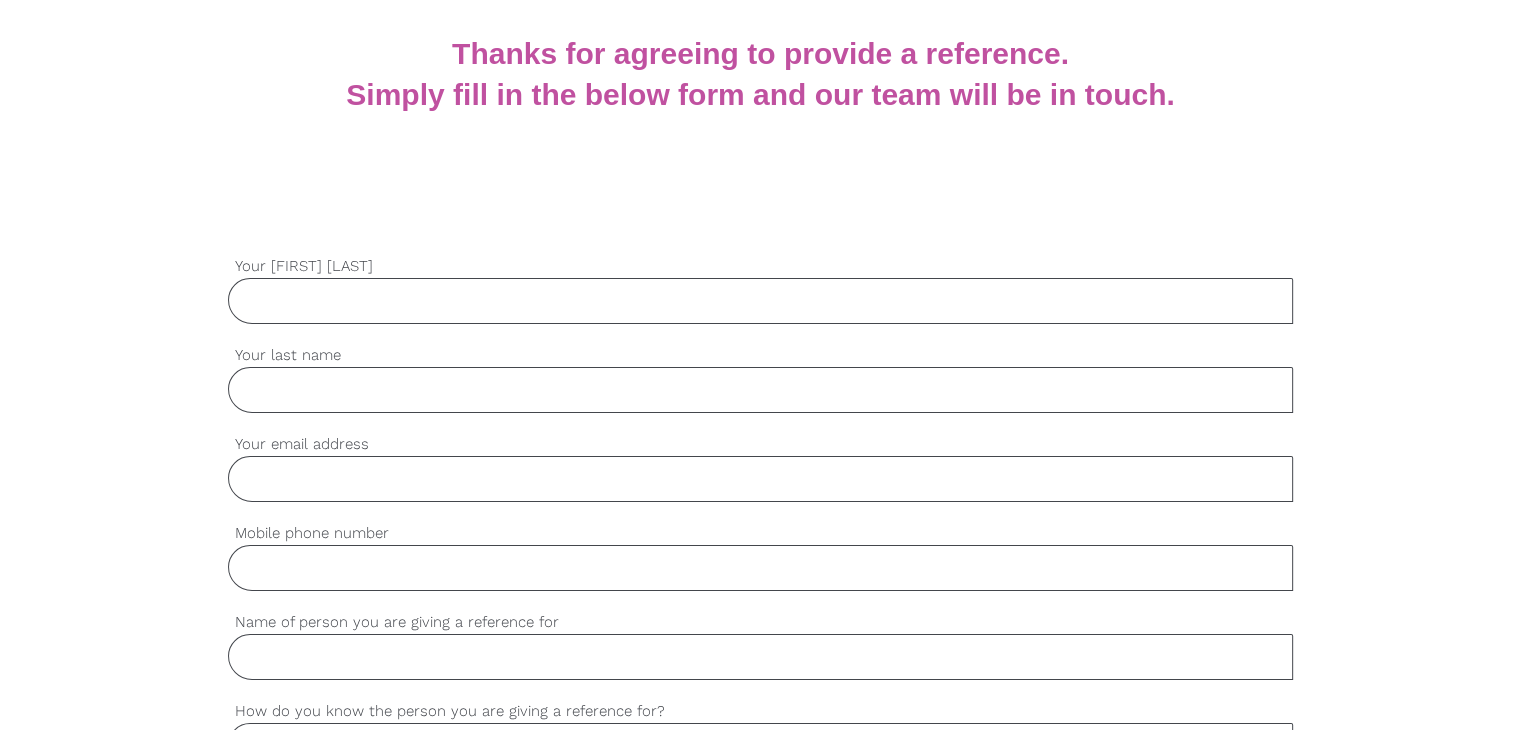 click on "Your email address" at bounding box center [760, 479] 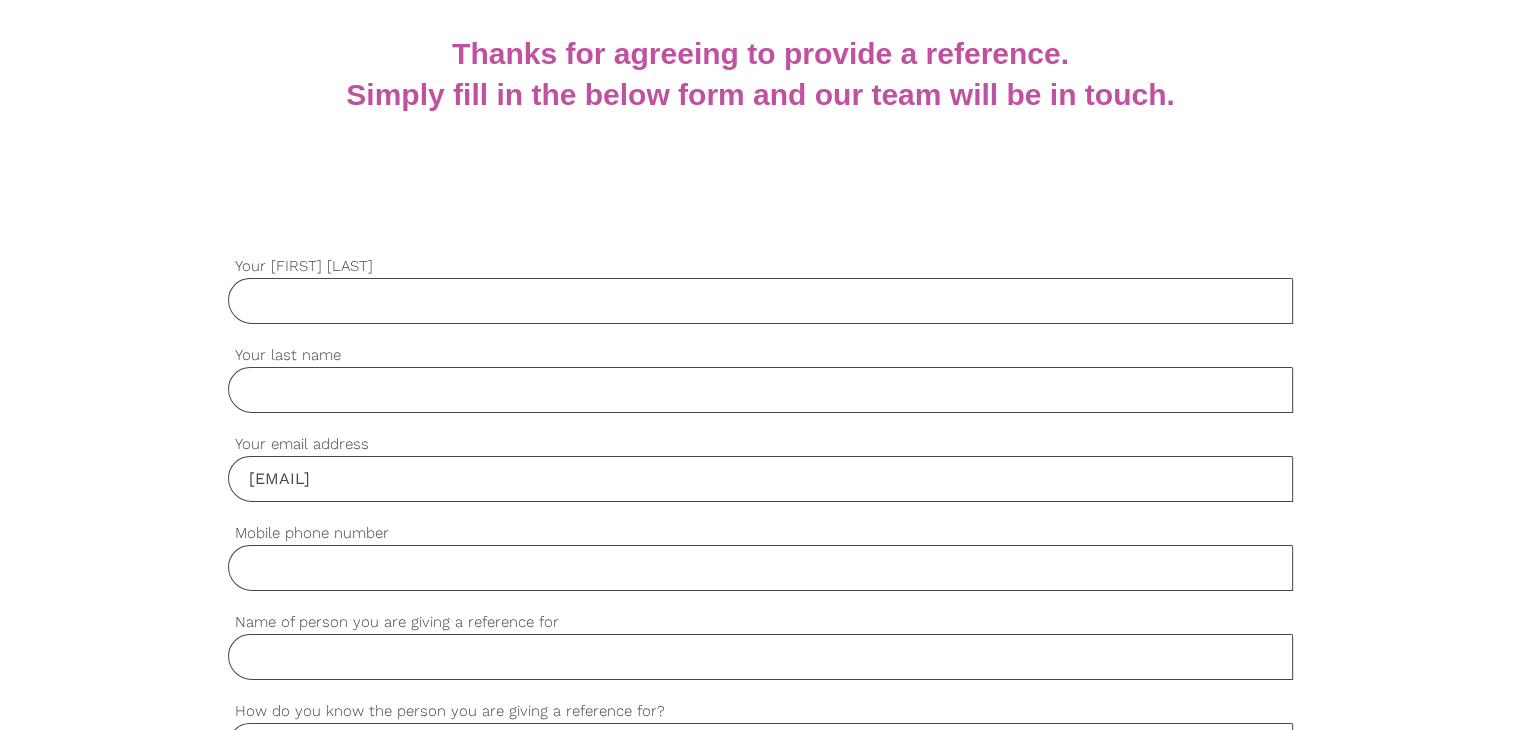 type on "sakibhussain446@gmail.com" 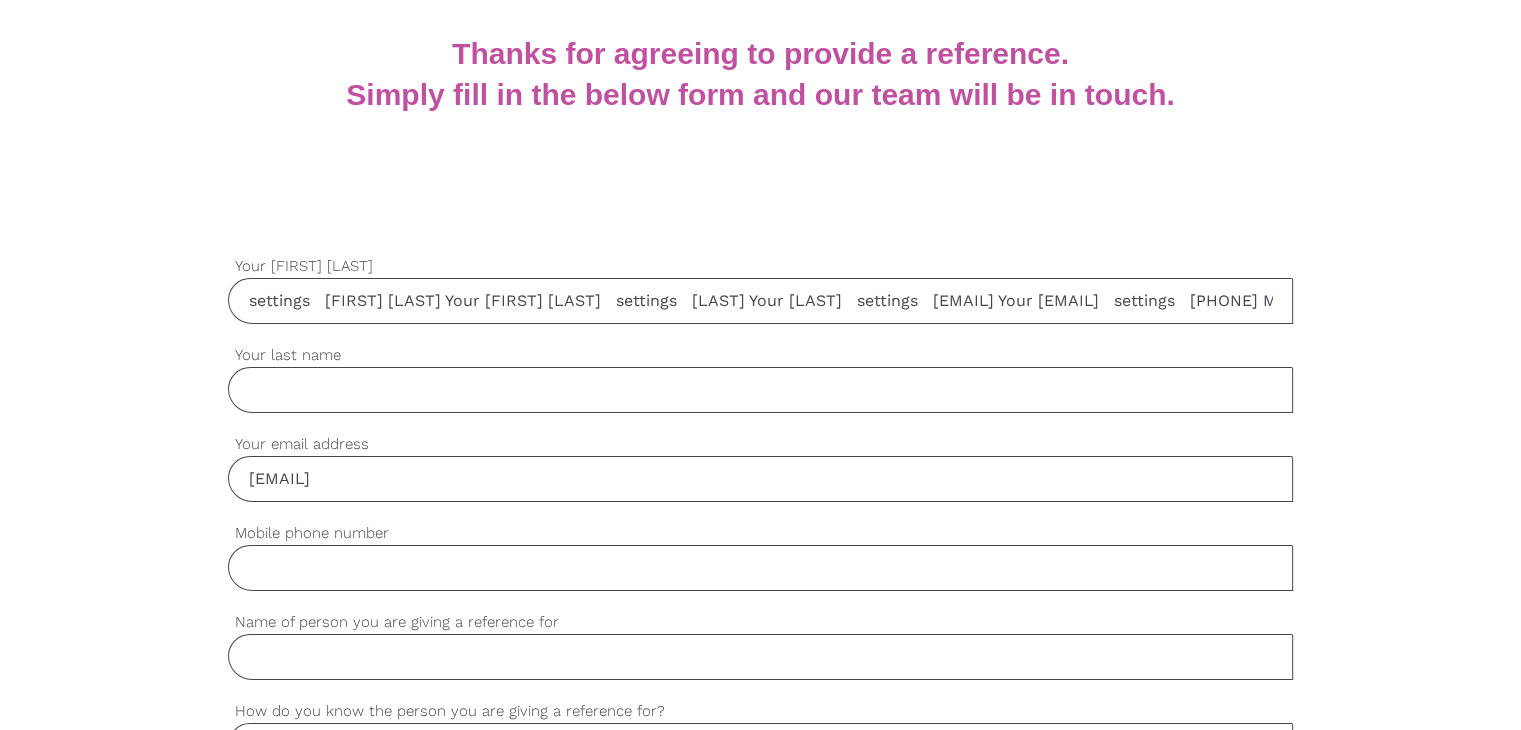 type on "Md Imrul Hussain Saqib" 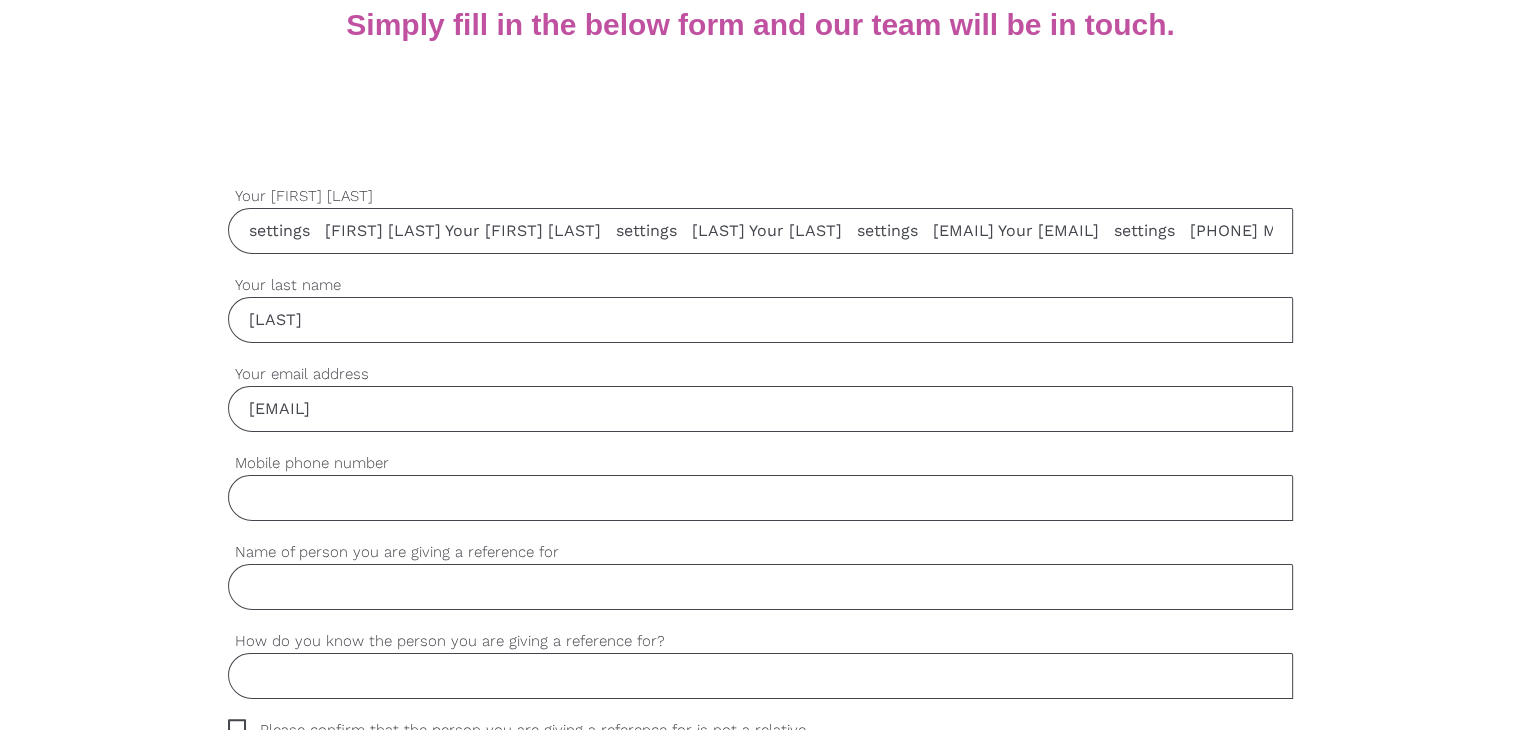 scroll, scrollTop: 600, scrollLeft: 0, axis: vertical 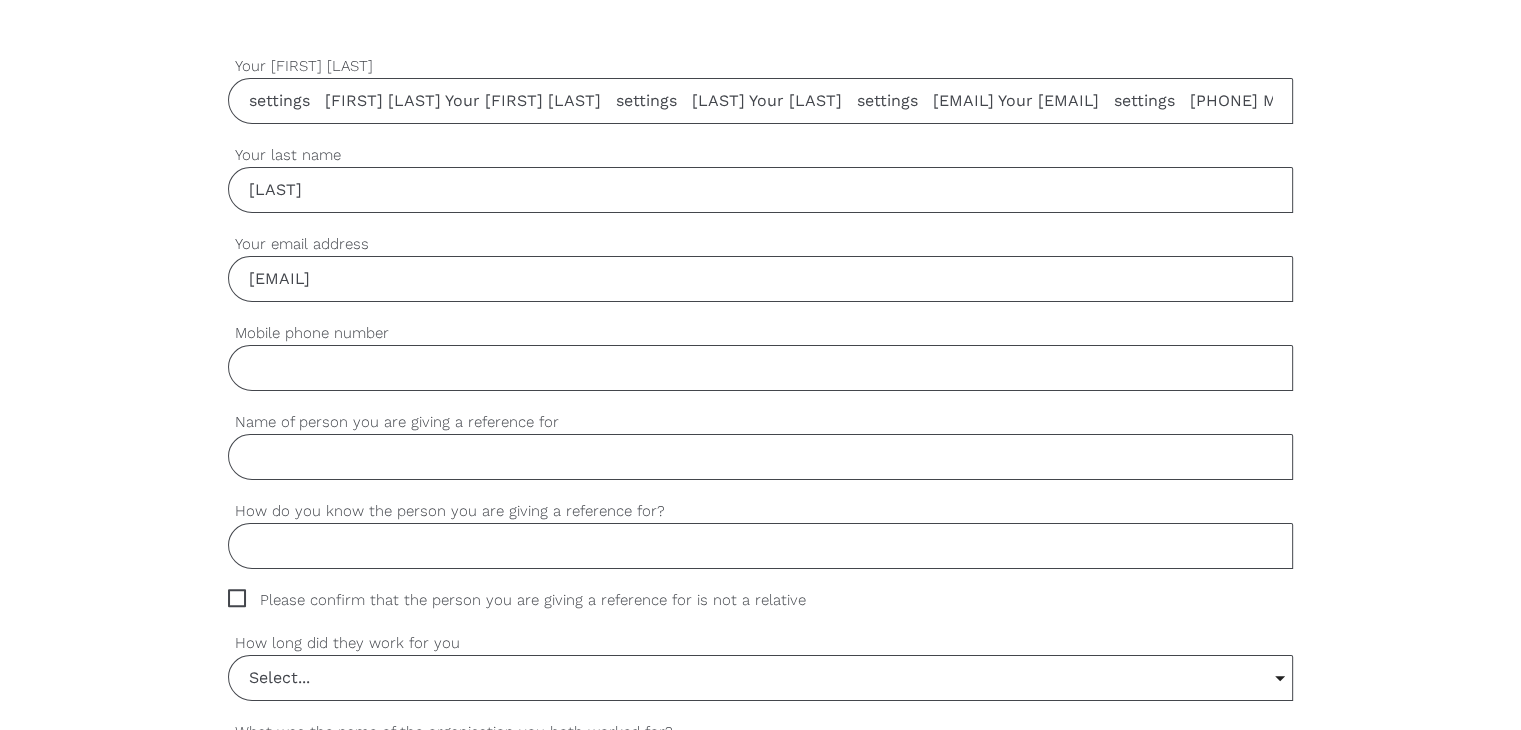 type on "Saqib" 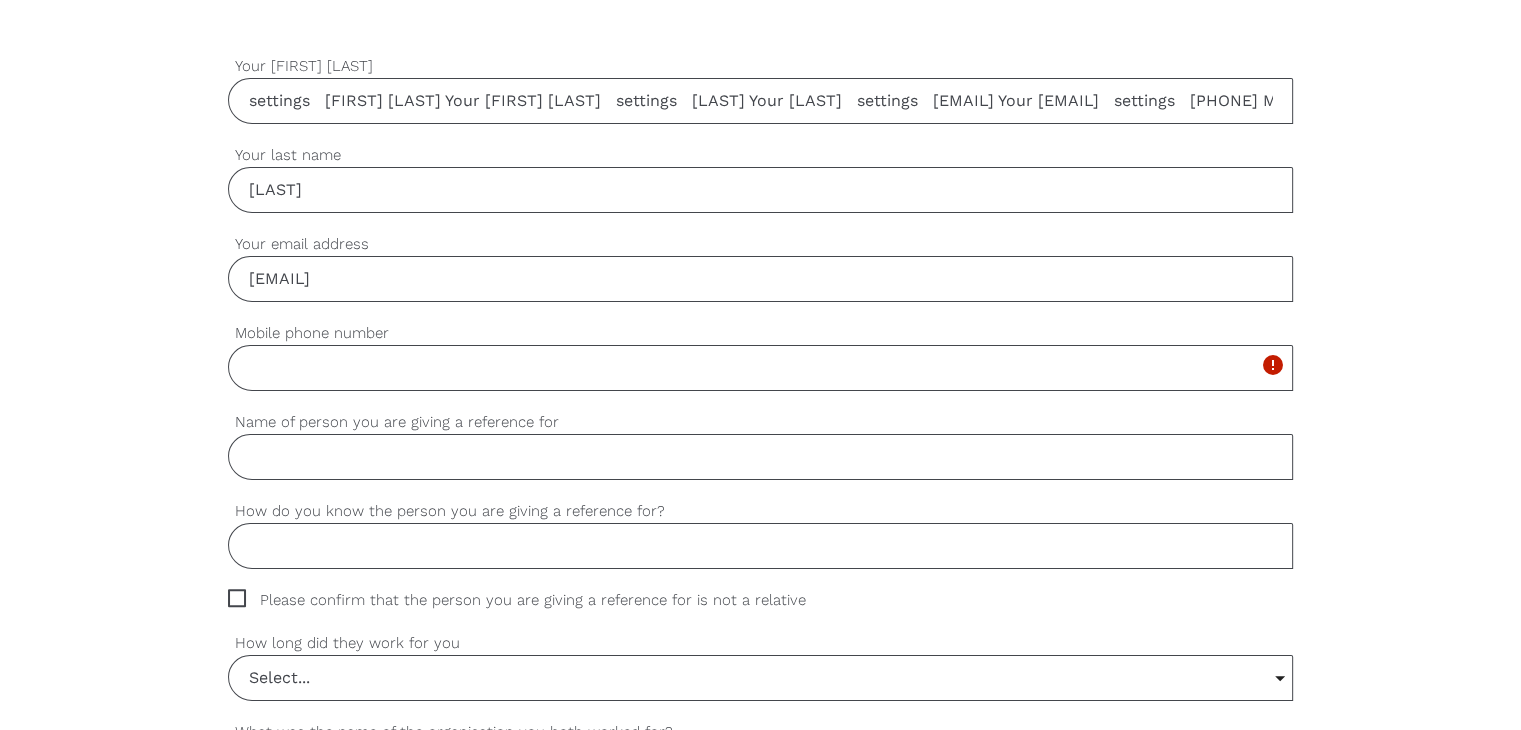 click on "Mobile phone number" at bounding box center (760, 368) 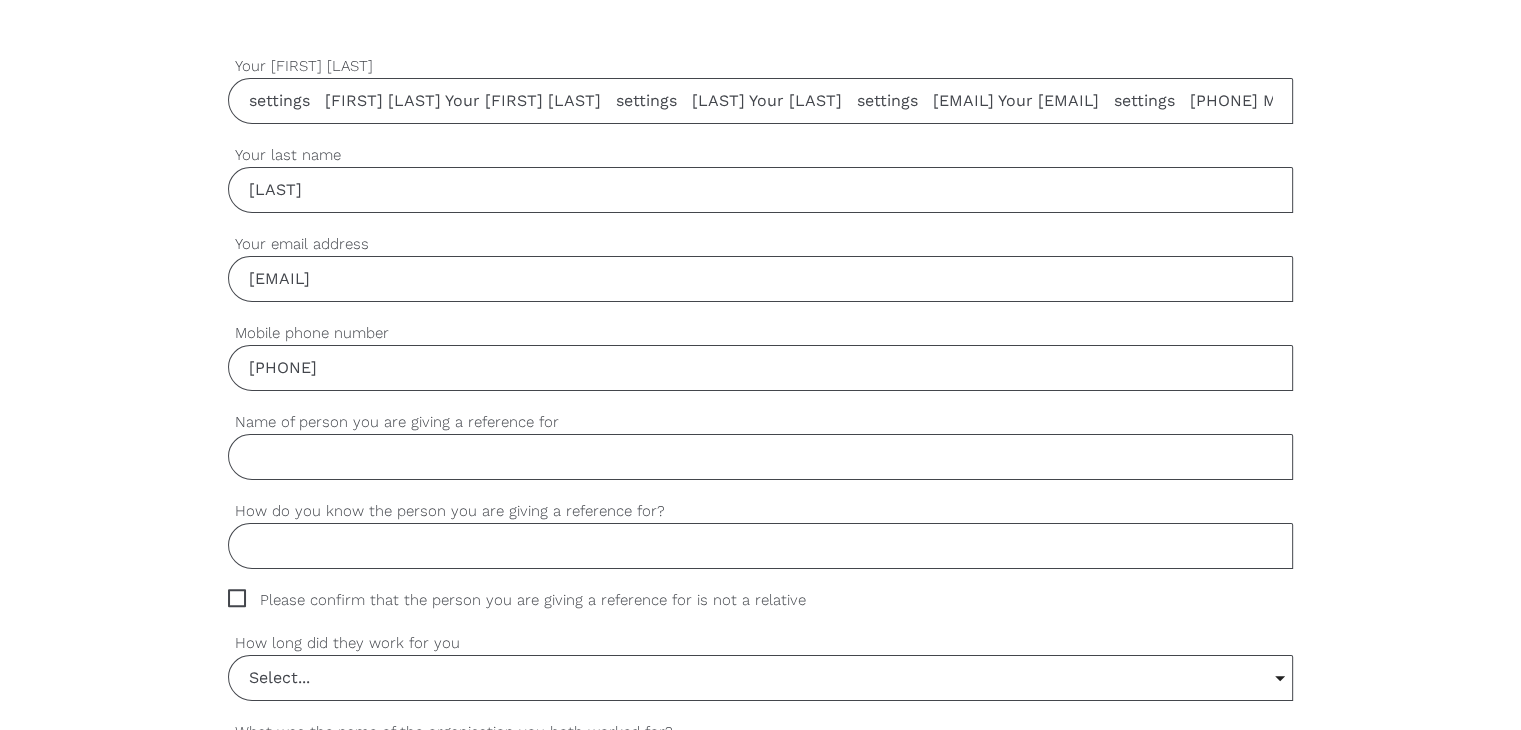 type on "0493 711 659" 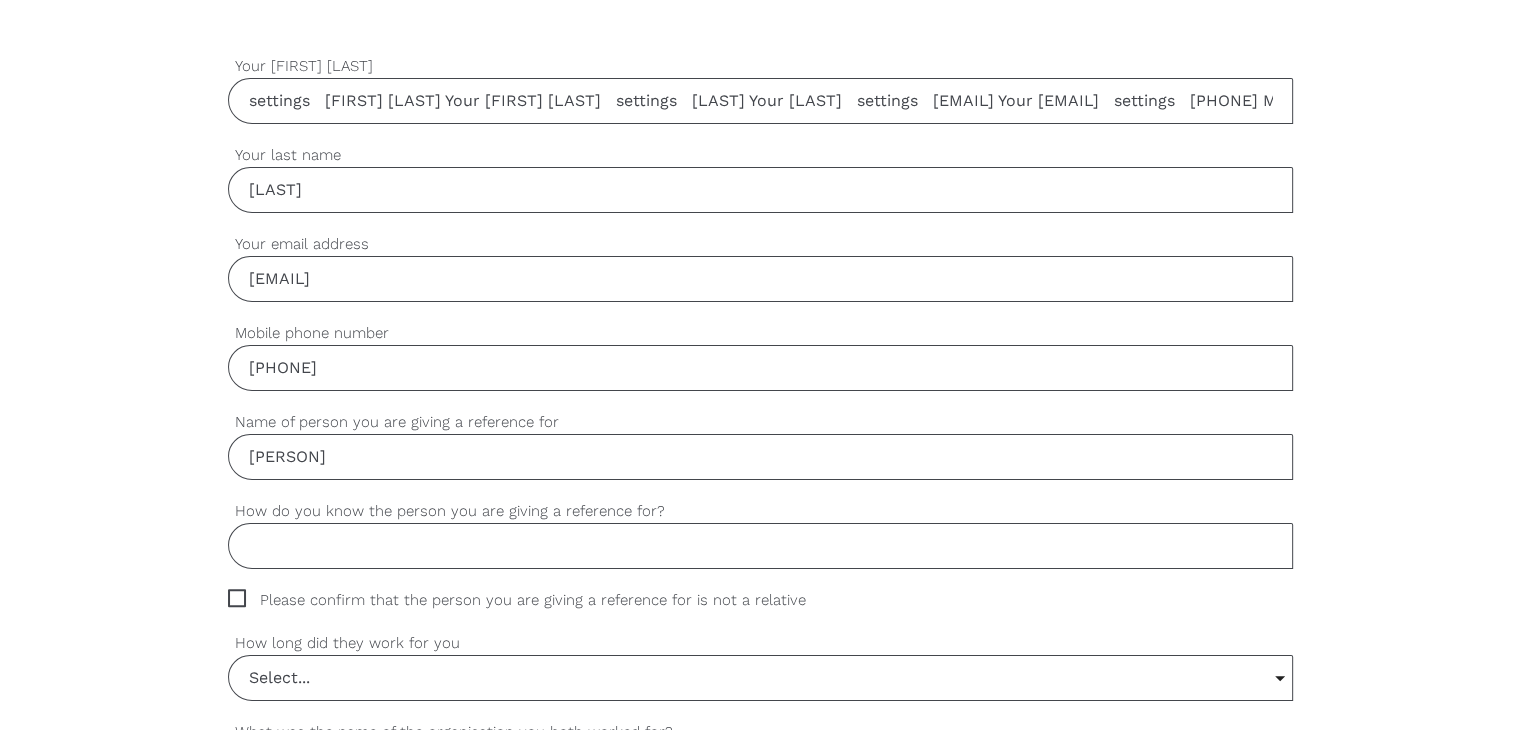 type on "Muhammad Usama" 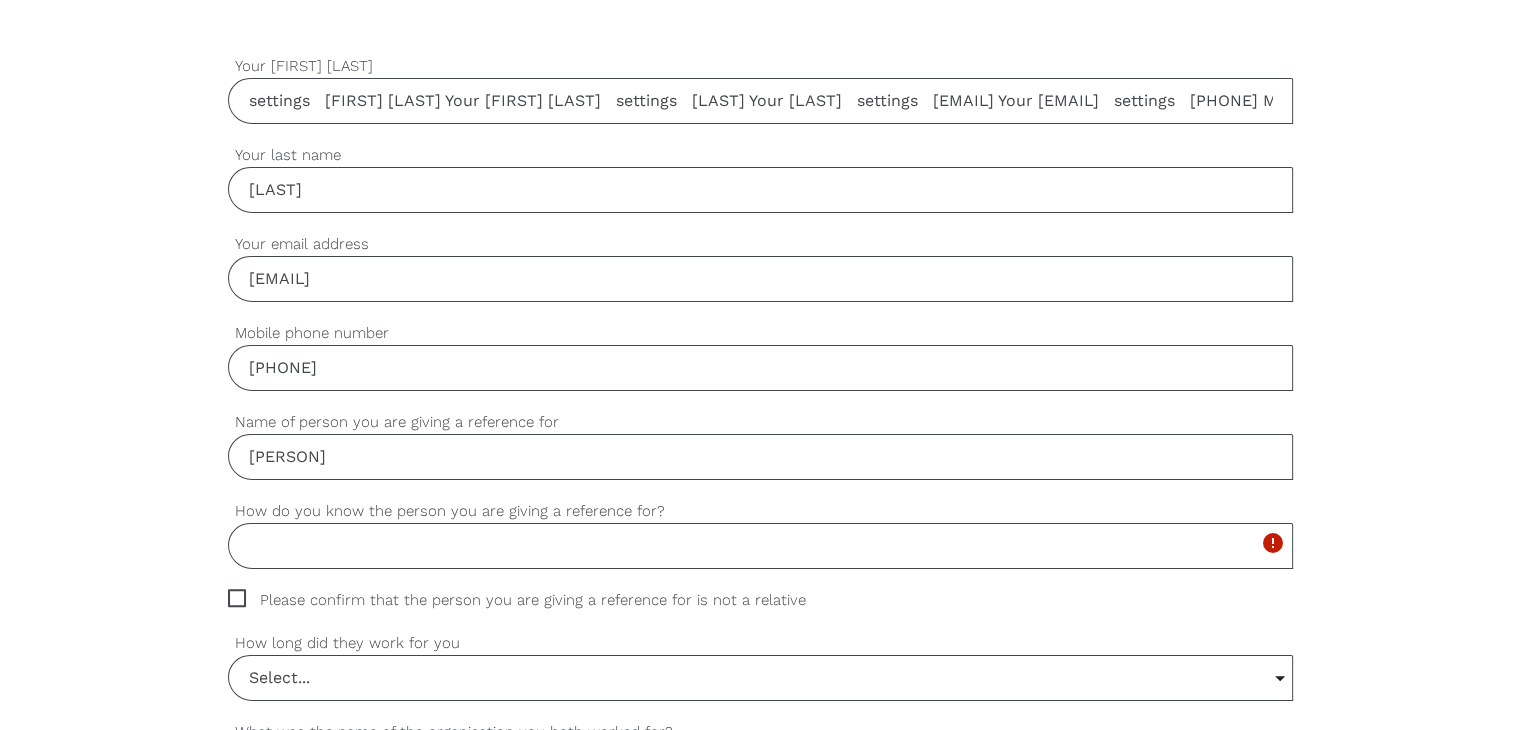 paste on "We work together" 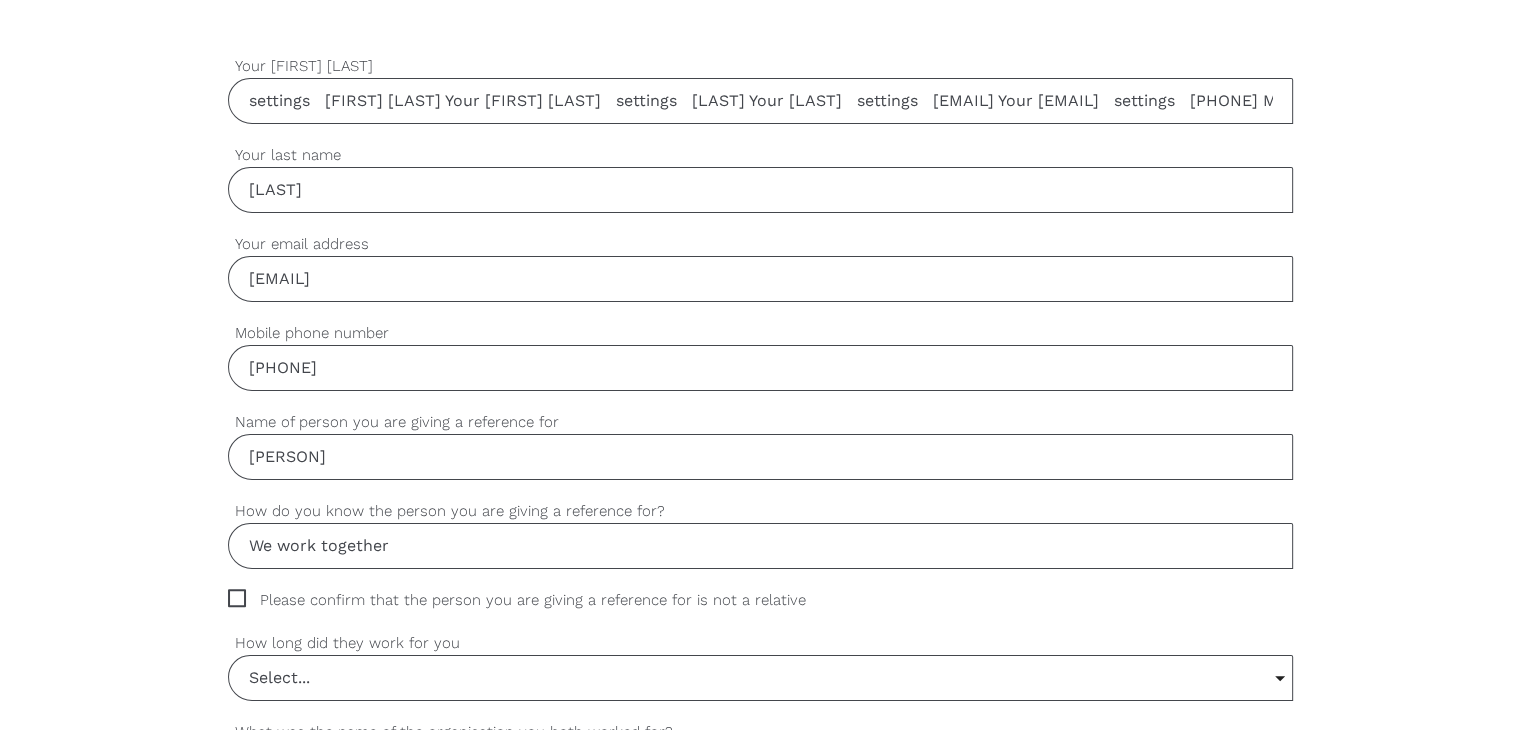 type on "We work together" 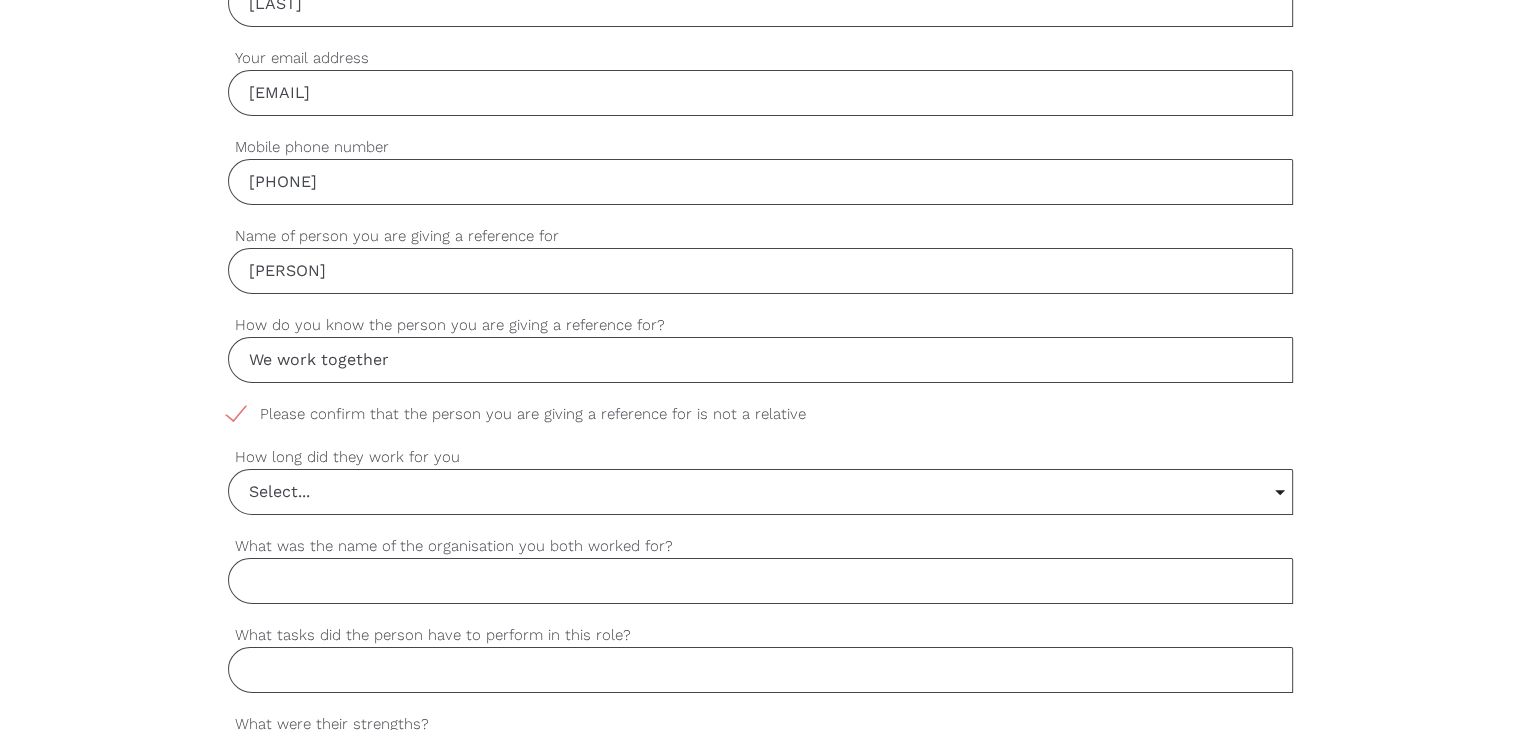 scroll, scrollTop: 800, scrollLeft: 0, axis: vertical 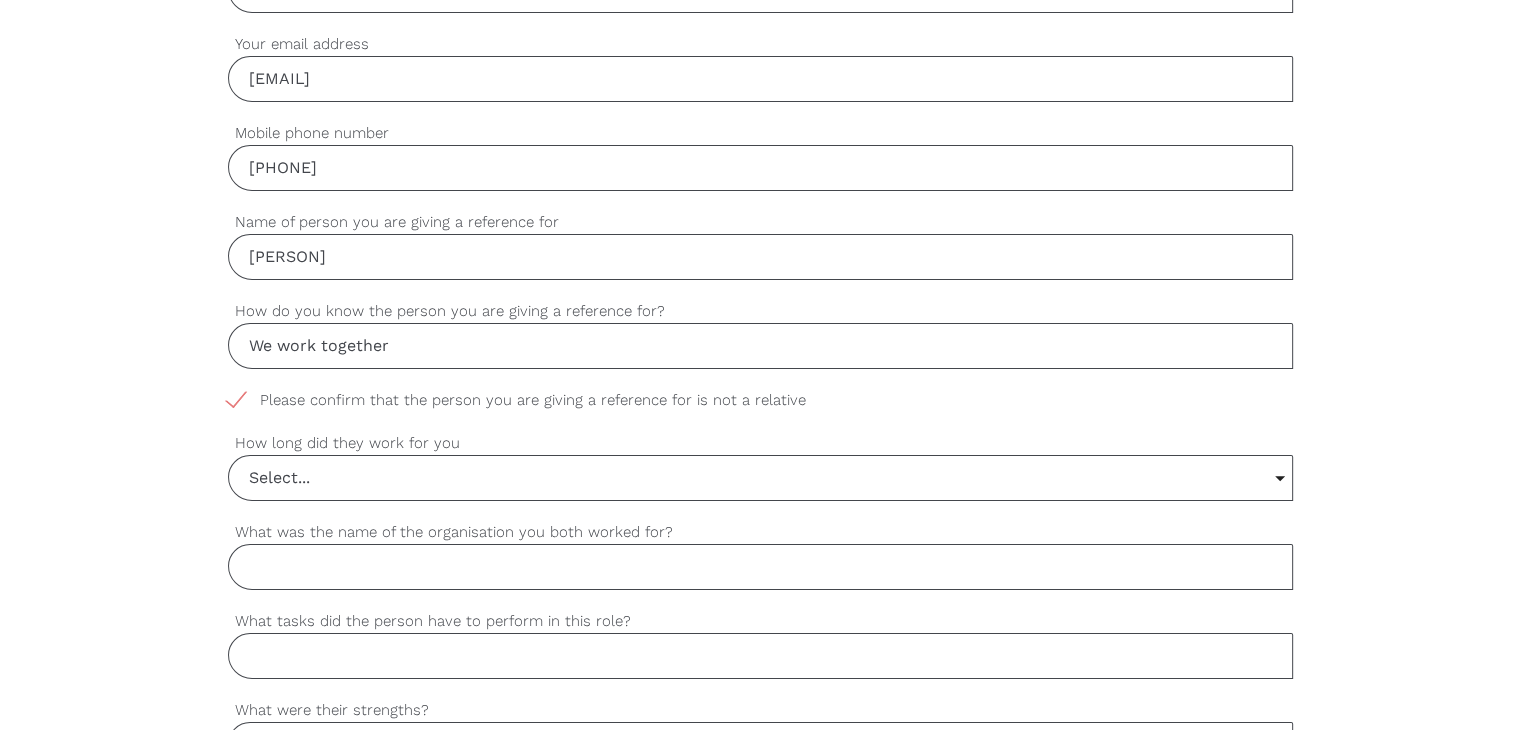 click on "What was the name of the organisation you both worked for?" at bounding box center (760, 567) 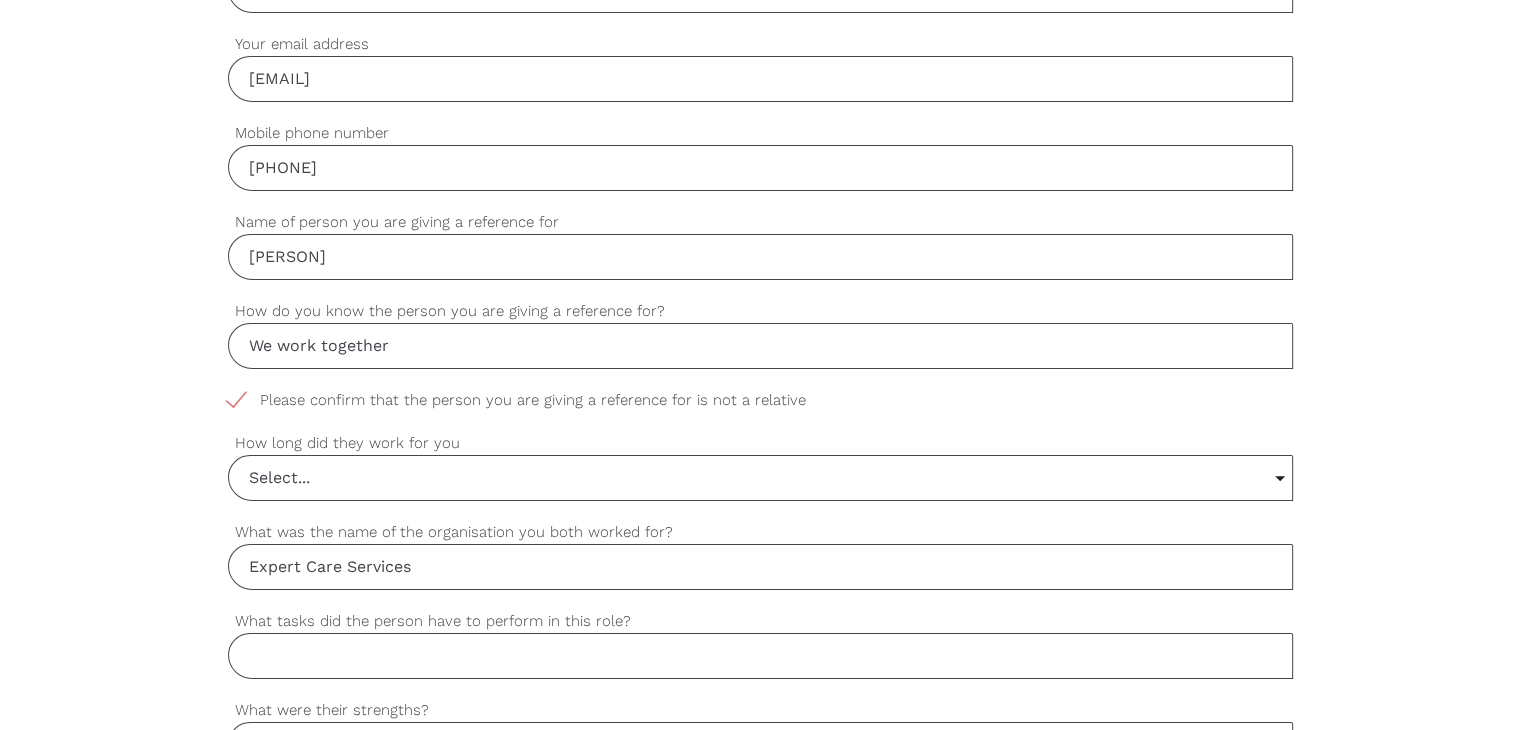 type on "Expert Care Services" 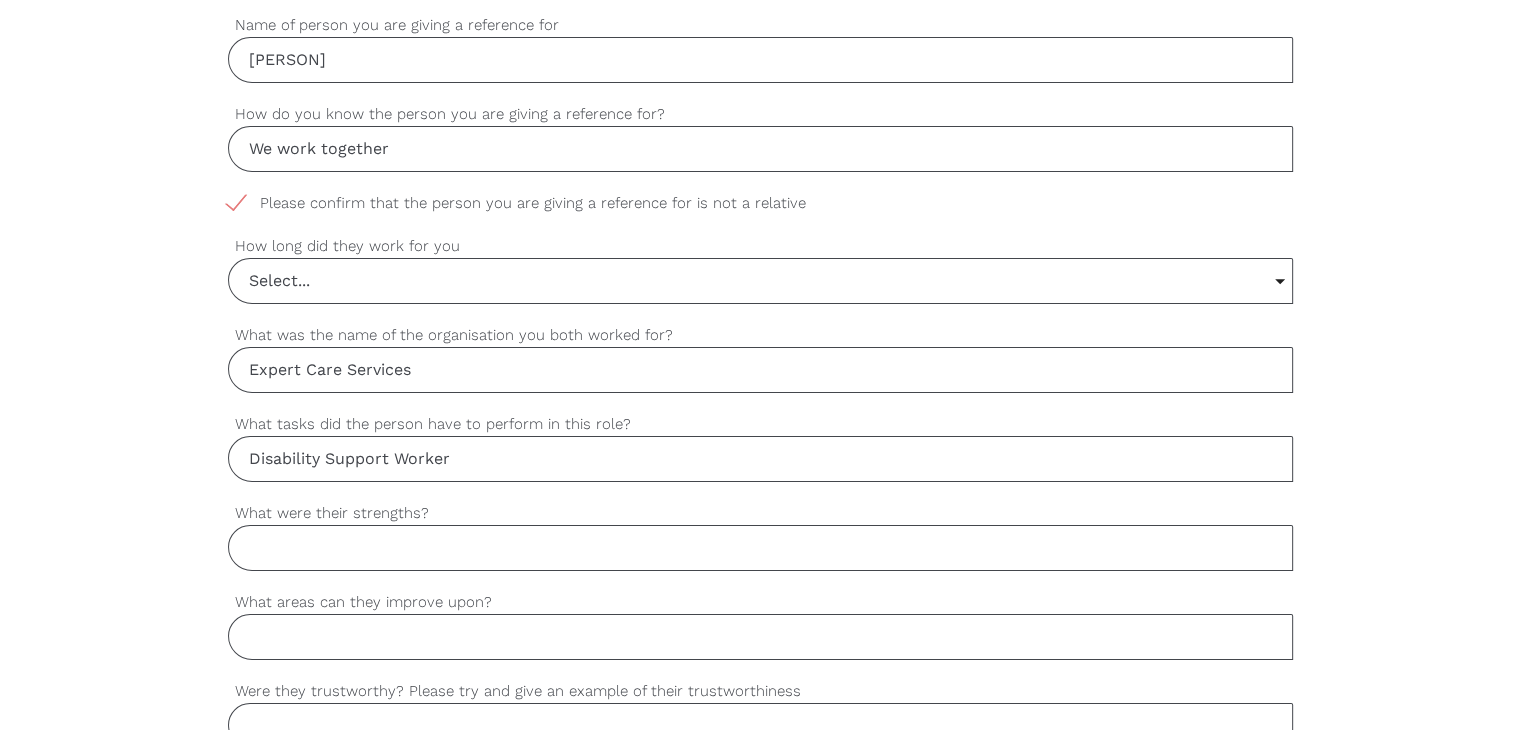 scroll, scrollTop: 1000, scrollLeft: 0, axis: vertical 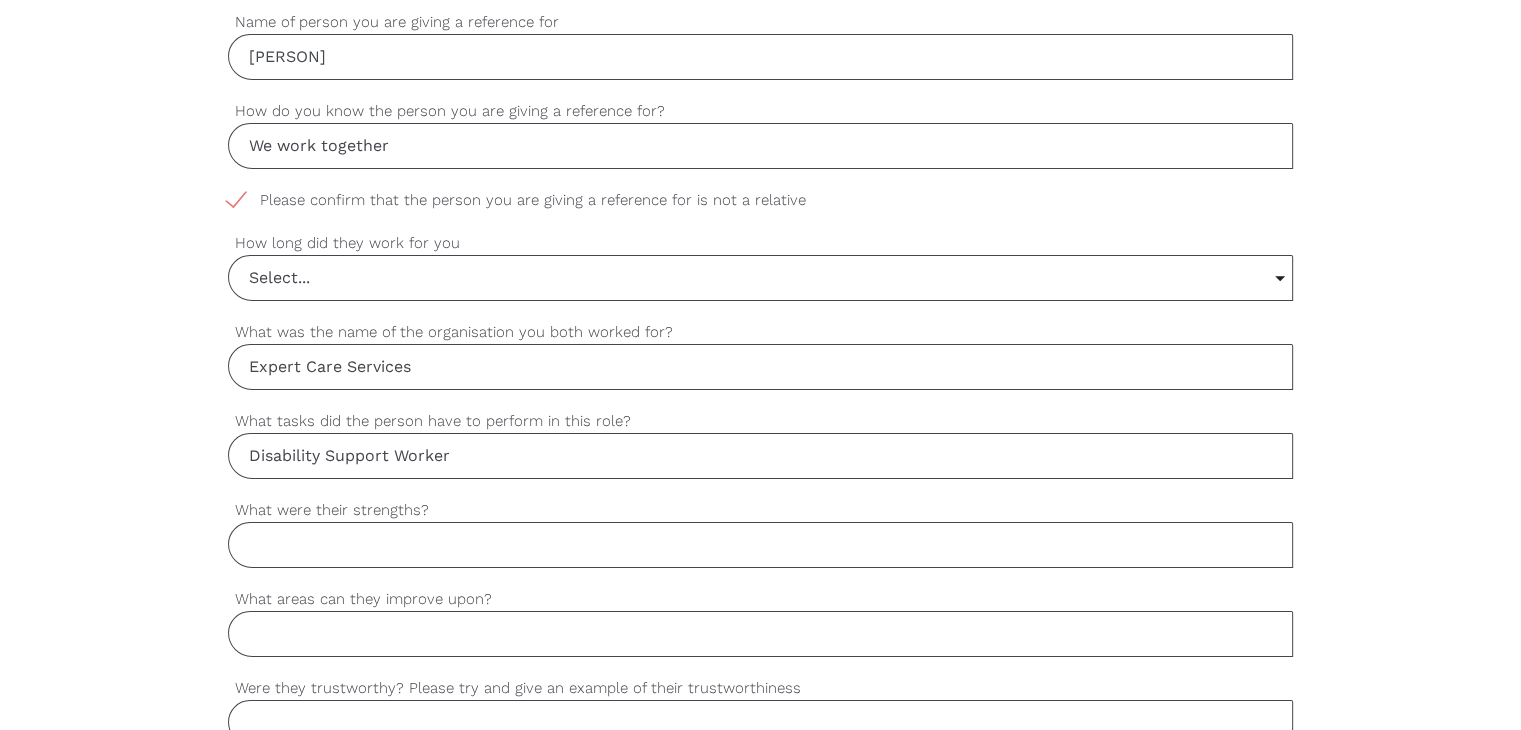 type on "Disability Support Worker" 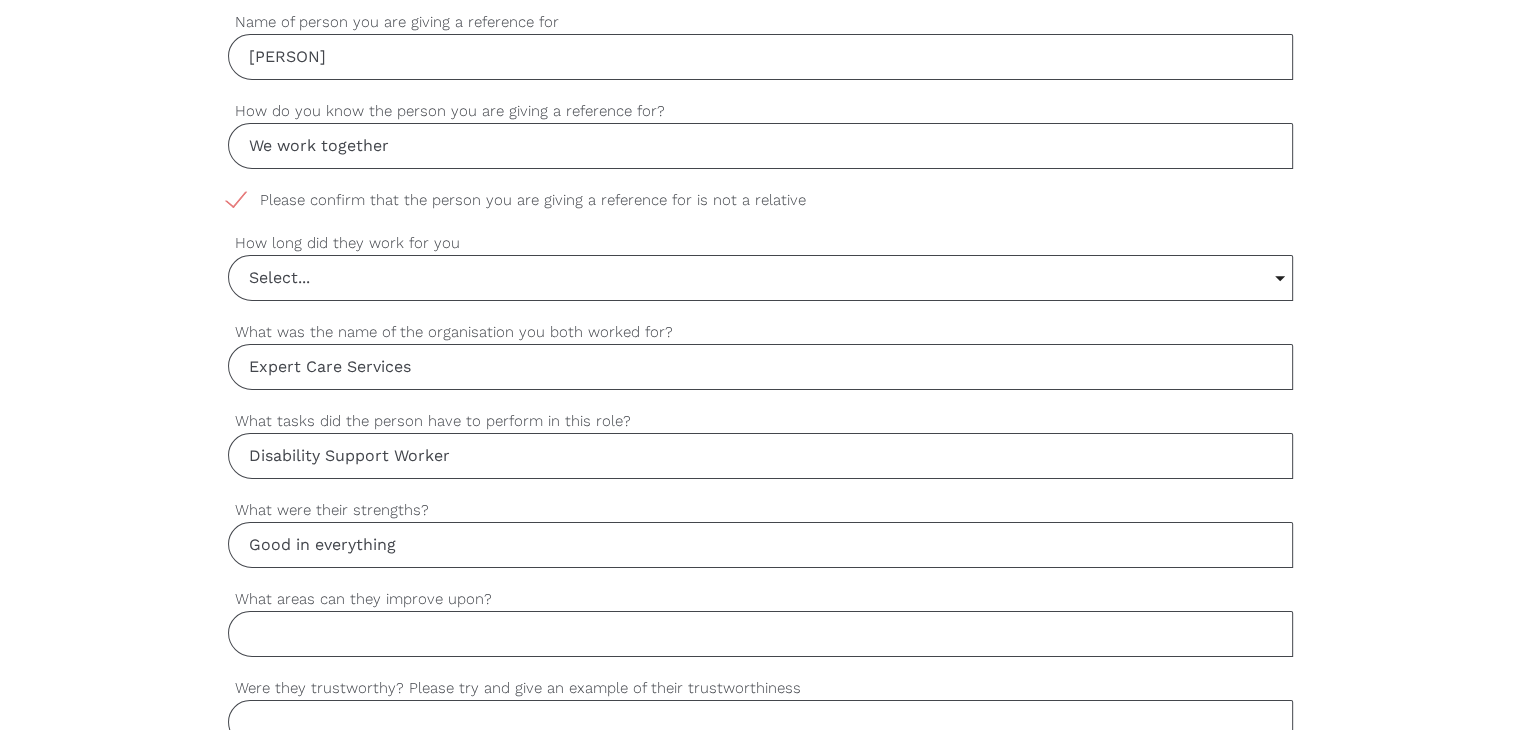 type on "Good in everything" 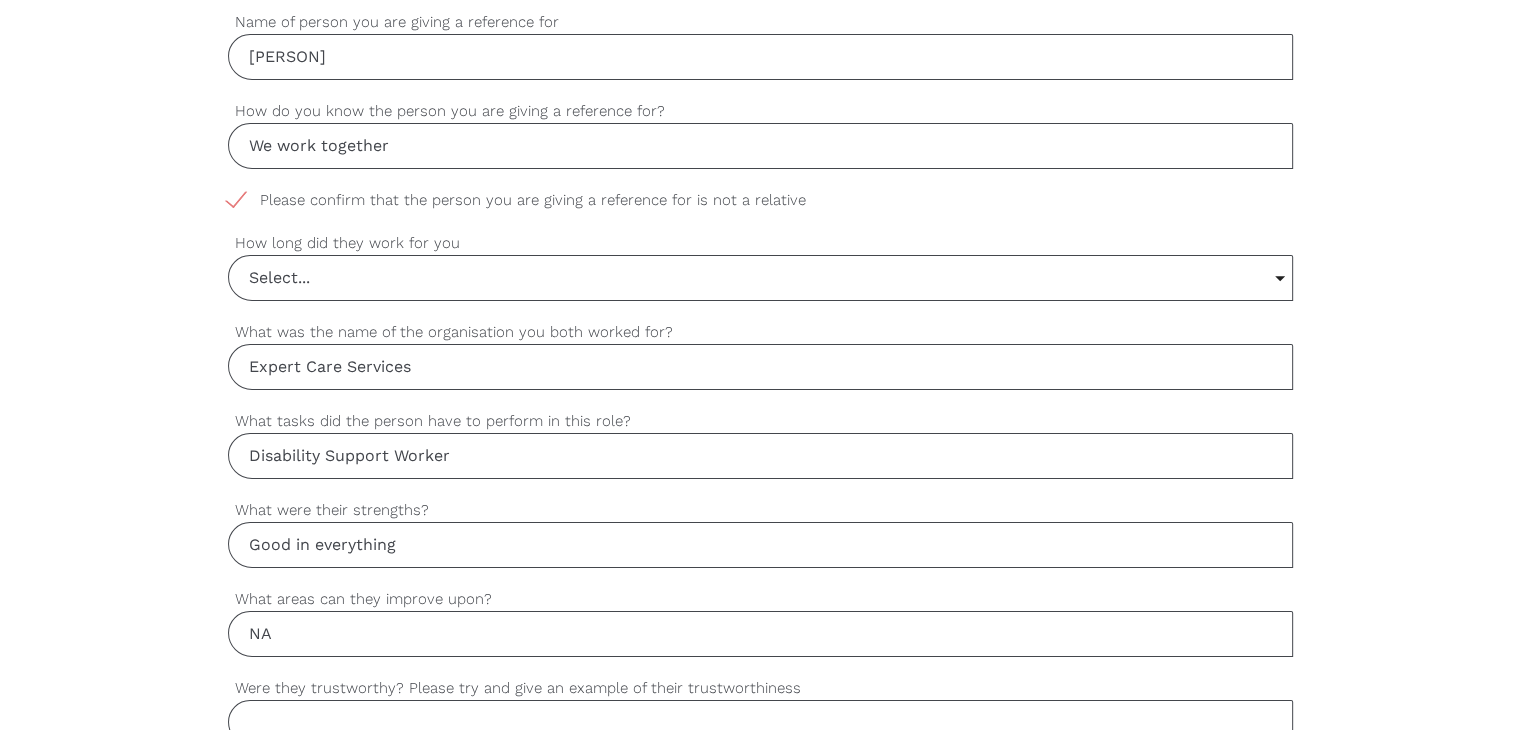 type on "NA" 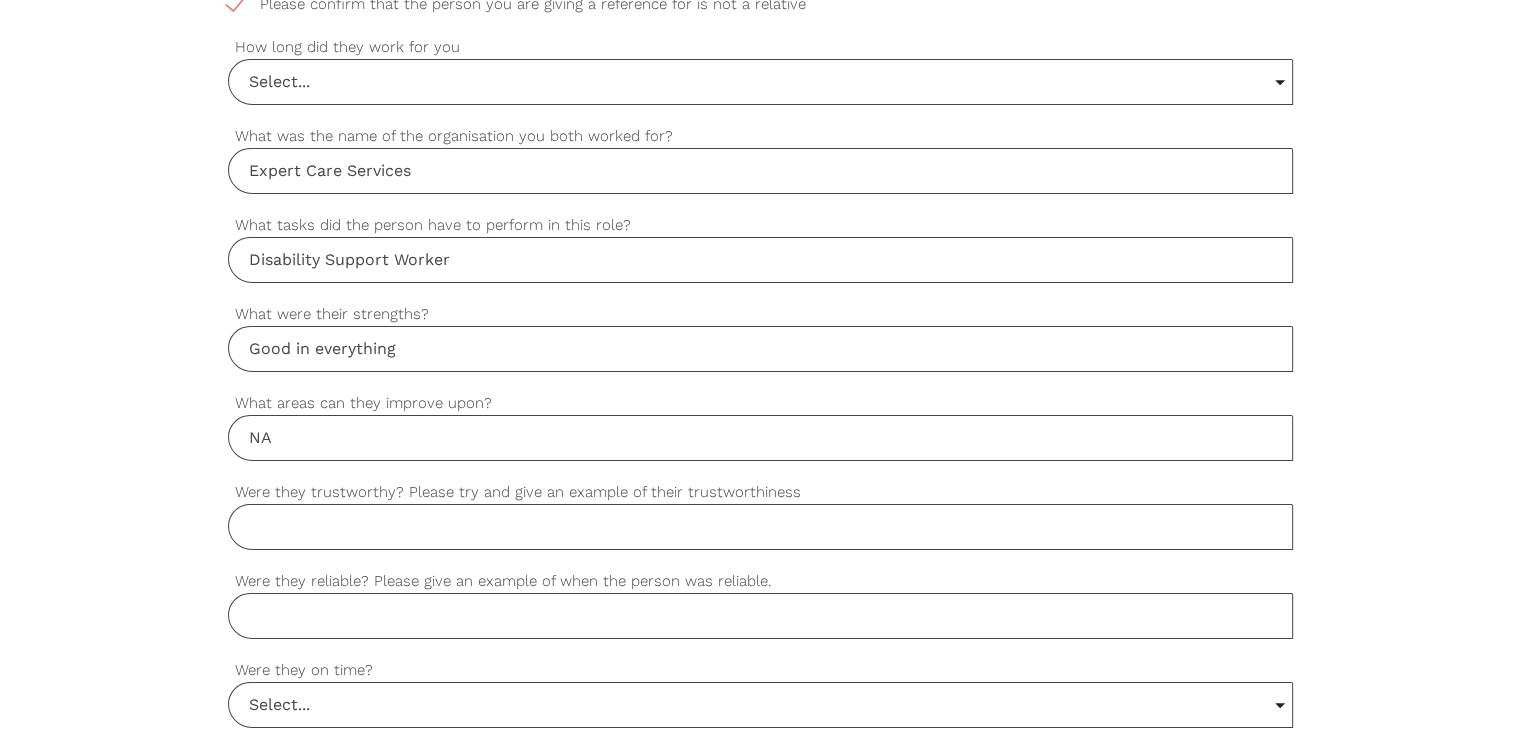 scroll, scrollTop: 1200, scrollLeft: 0, axis: vertical 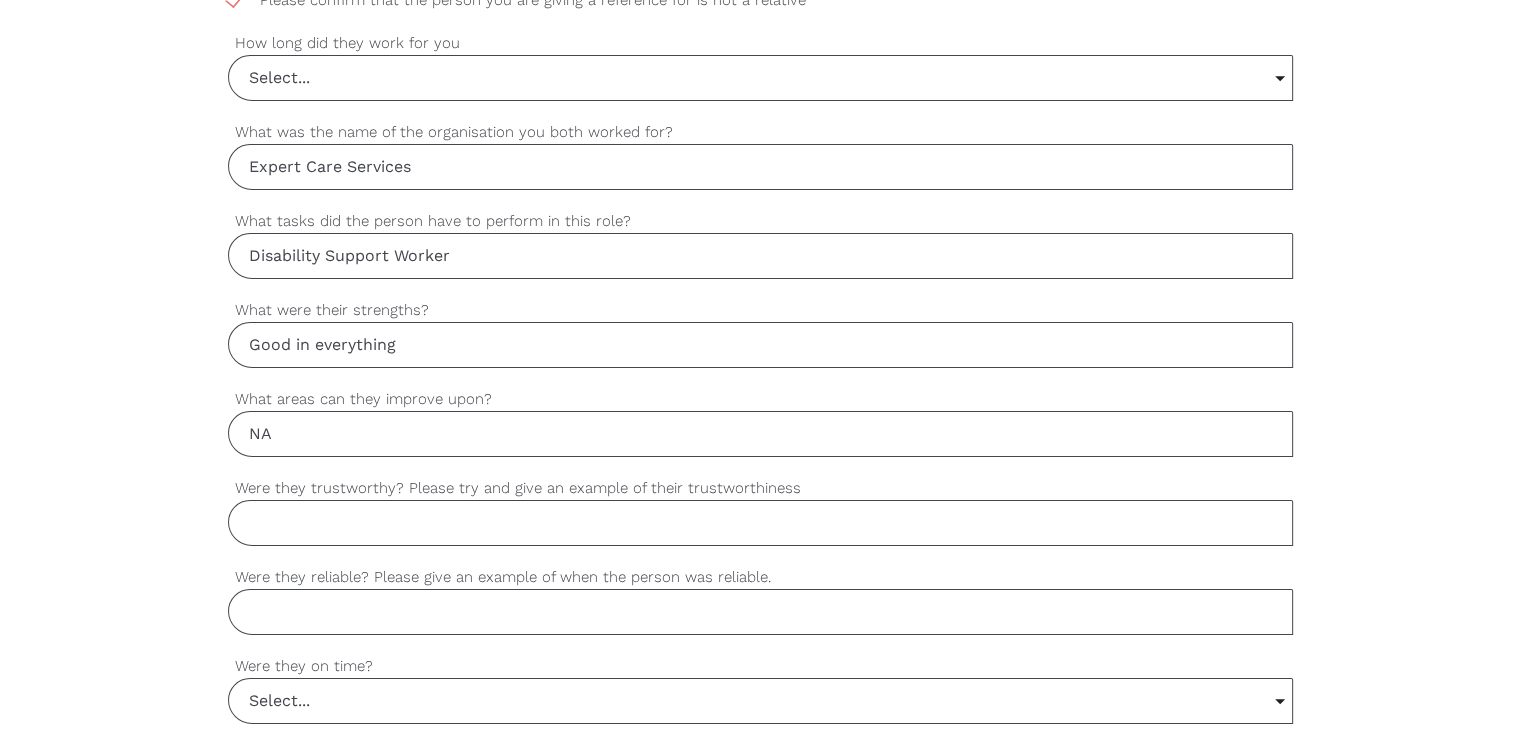 click on "Were they trustworthy? Please try and give an example of their trustworthiness" at bounding box center [760, 523] 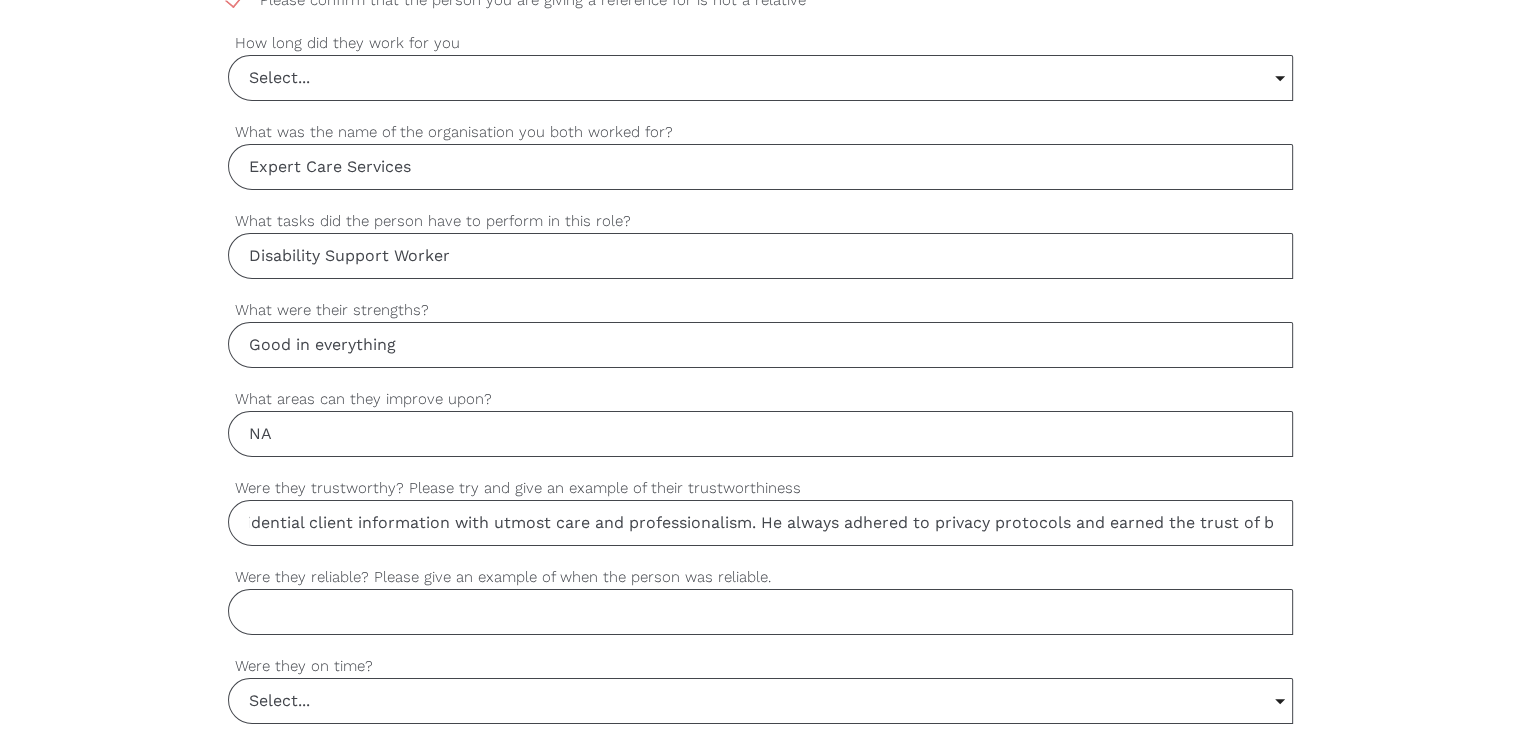 scroll, scrollTop: 0, scrollLeft: 0, axis: both 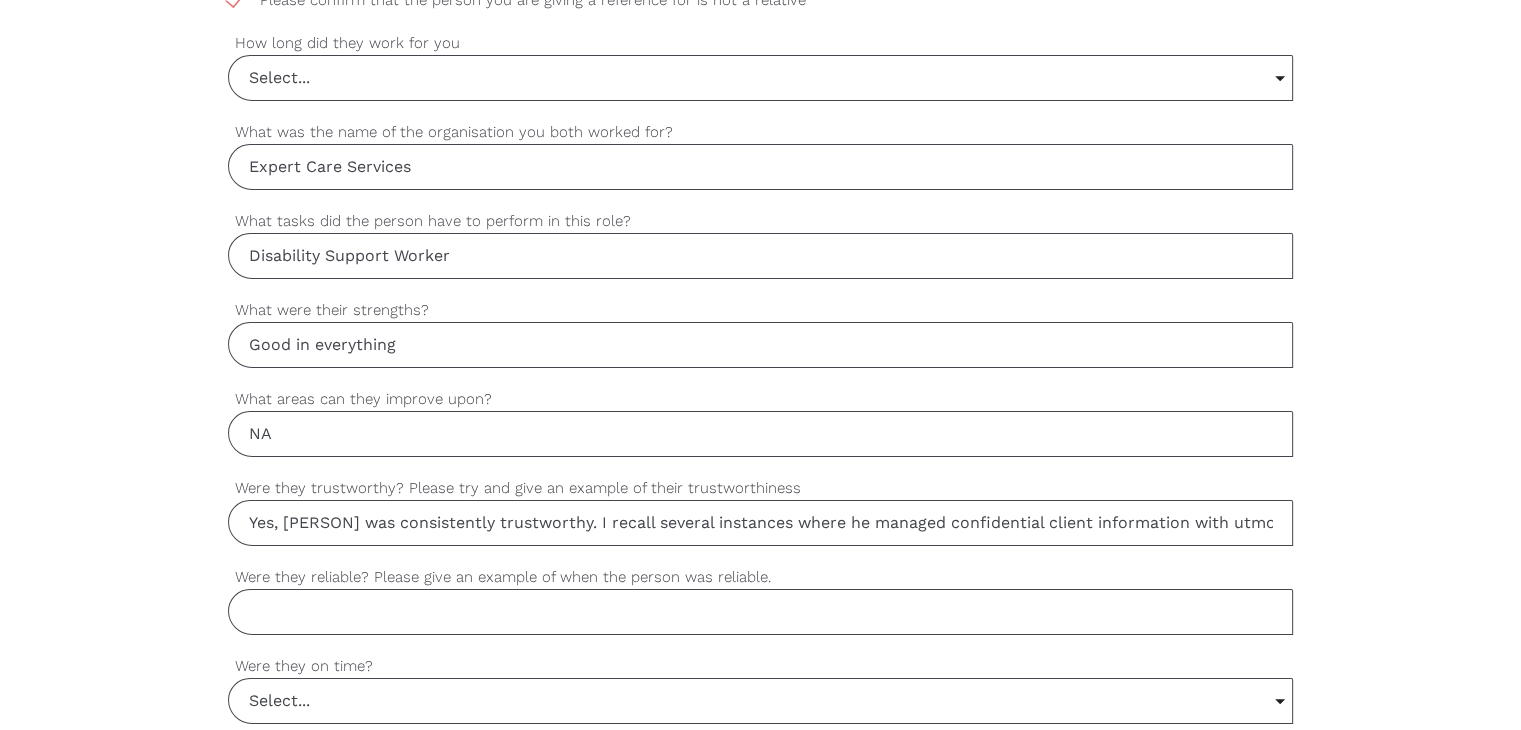 drag, startPoint x: 358, startPoint y: 521, endPoint x: 70, endPoint y: 518, distance: 288.01562 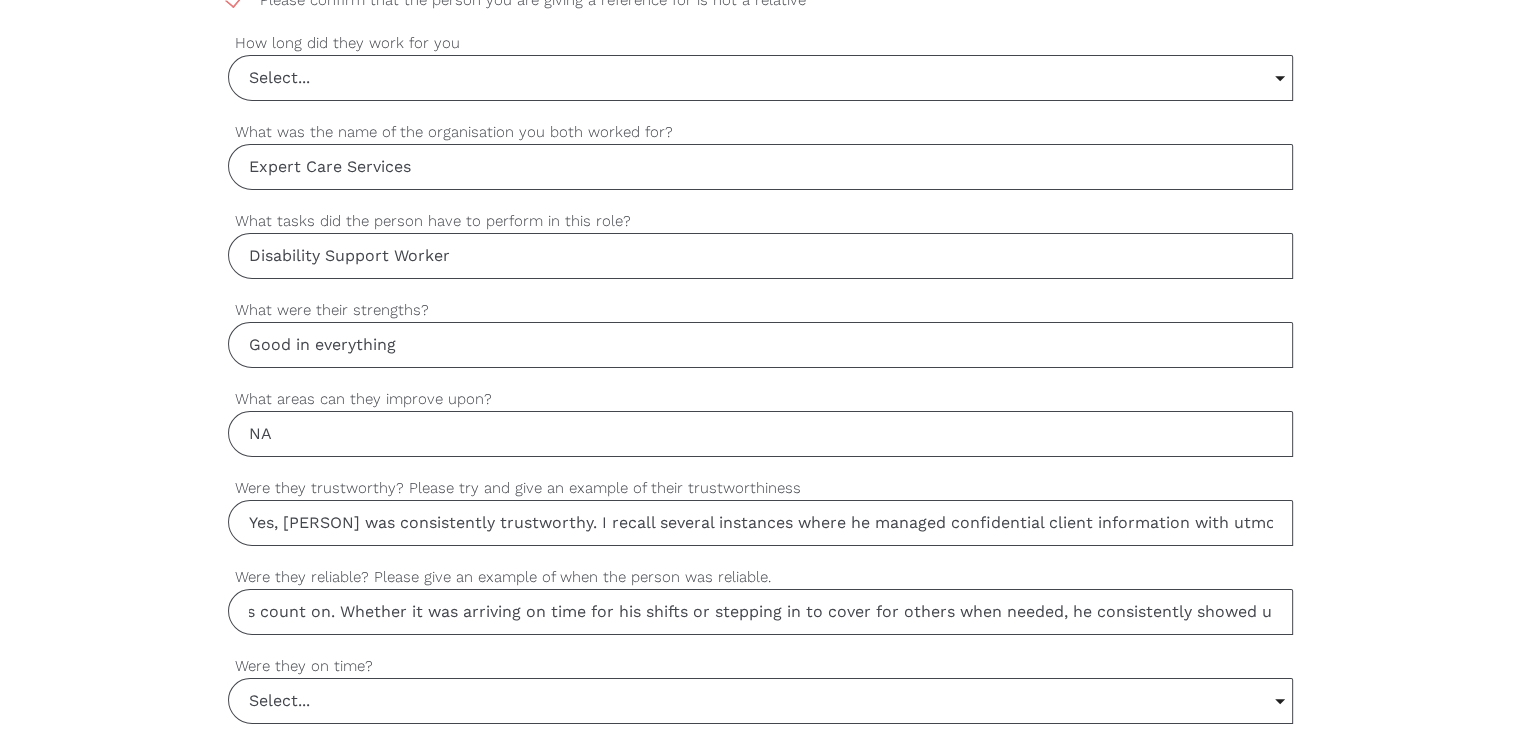 scroll, scrollTop: 0, scrollLeft: 0, axis: both 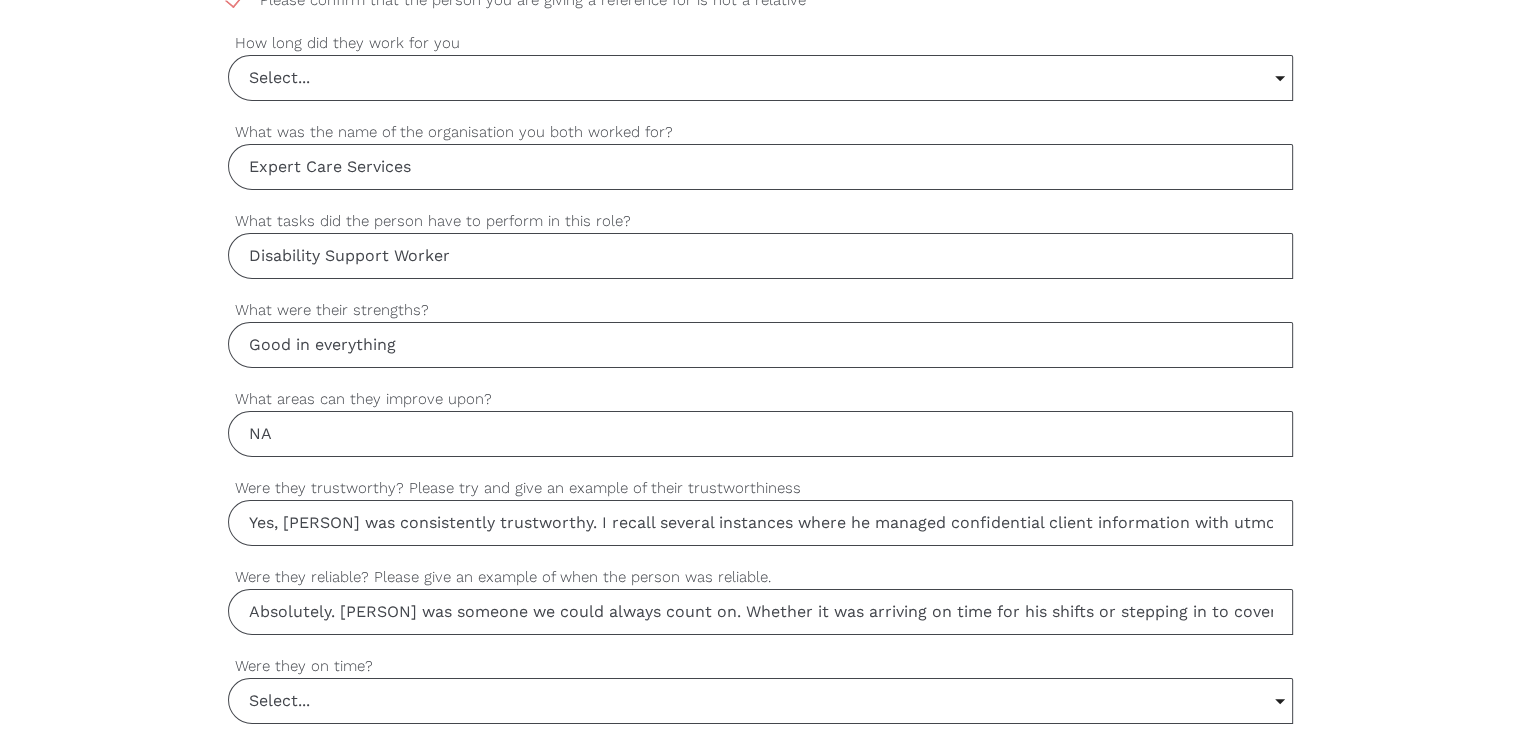 drag, startPoint x: 150, startPoint y: 674, endPoint x: 19, endPoint y: 671, distance: 131.03435 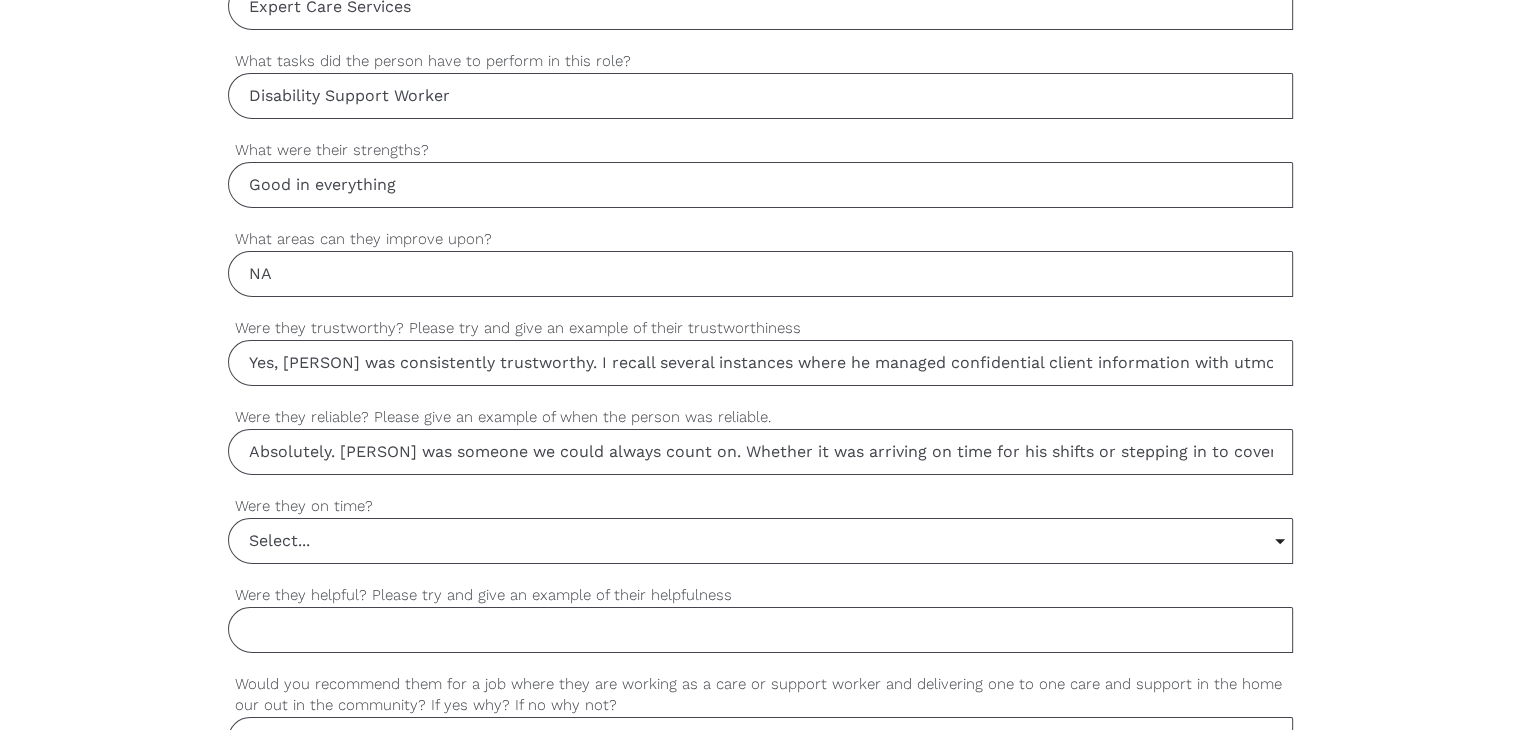 scroll, scrollTop: 1400, scrollLeft: 0, axis: vertical 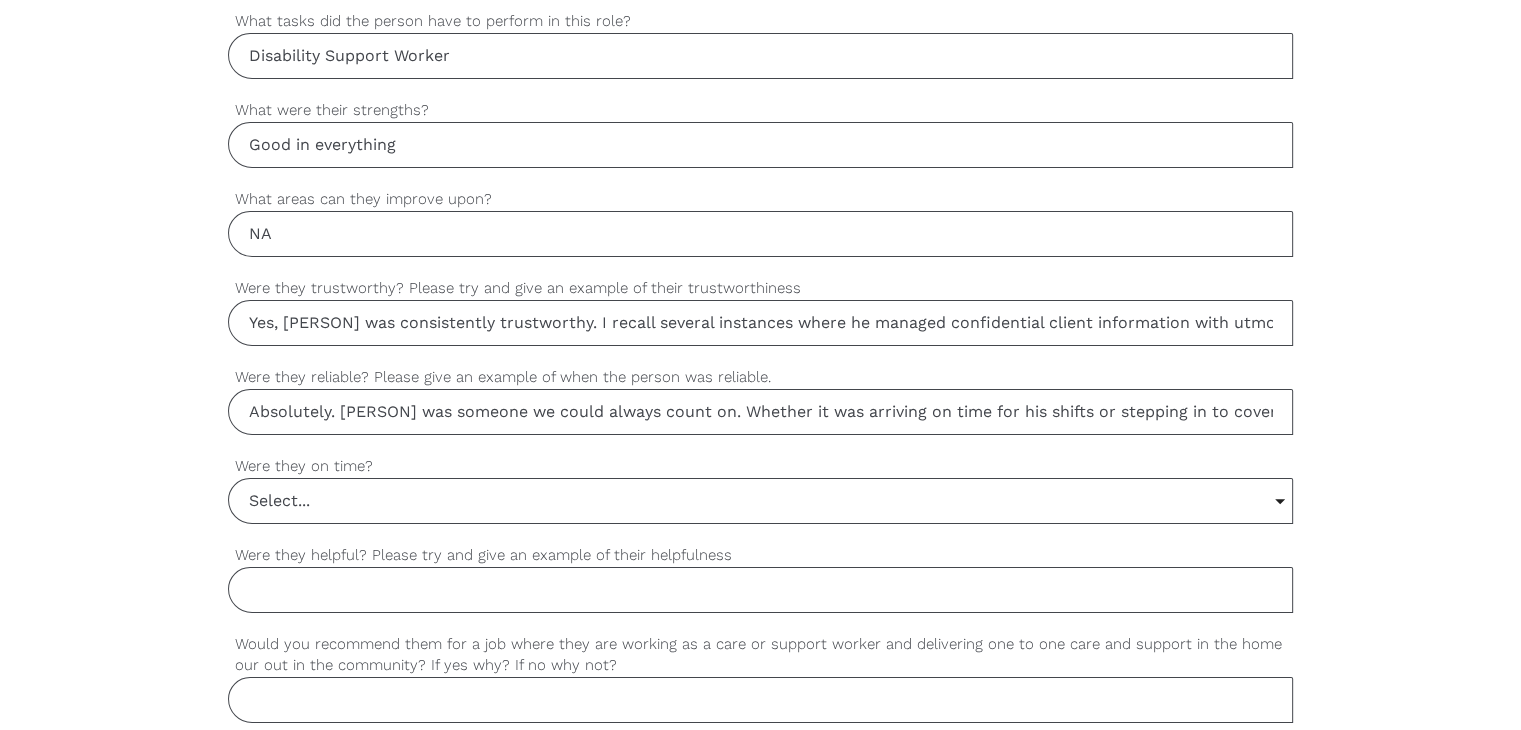 click on "Select..." at bounding box center [760, 501] 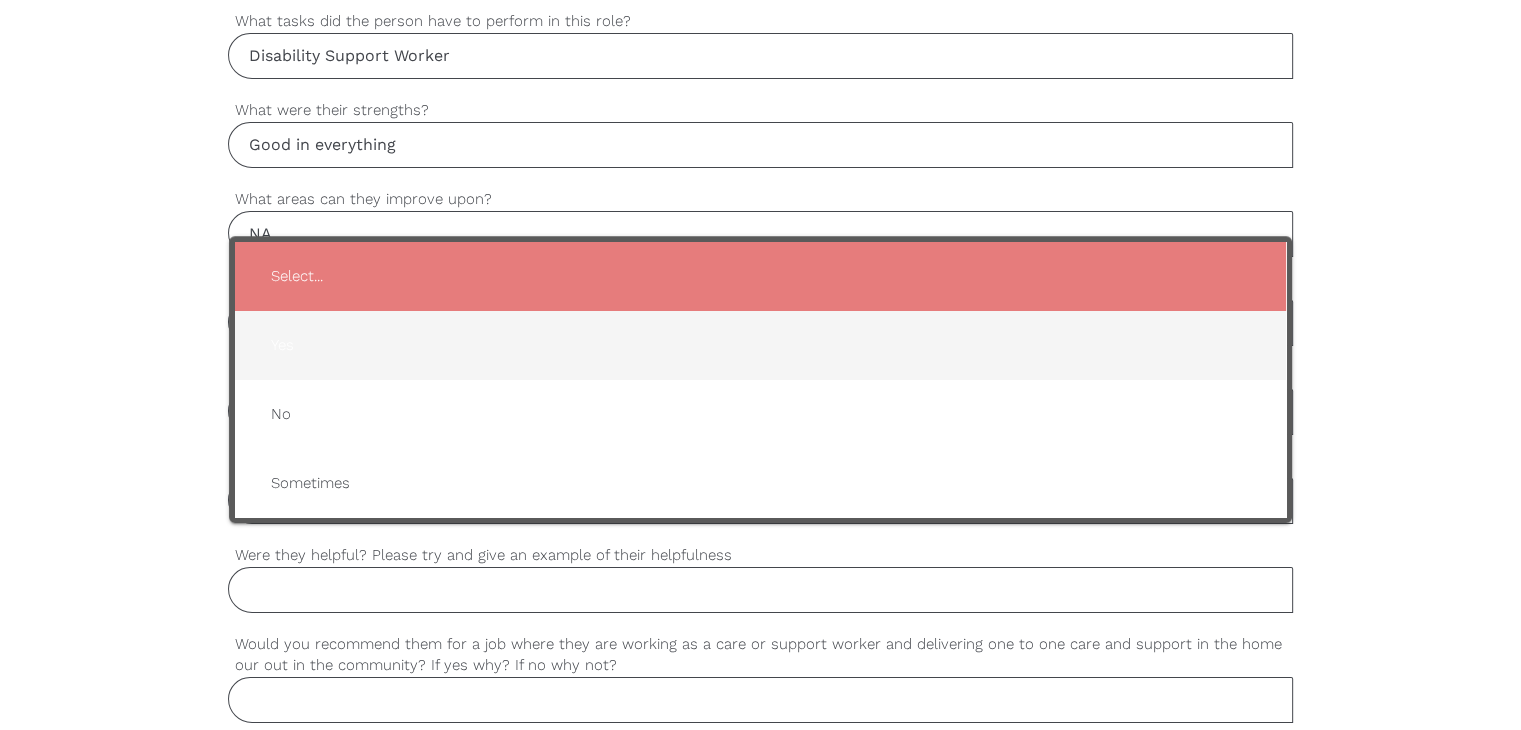 click on "Yes" at bounding box center (760, 345) 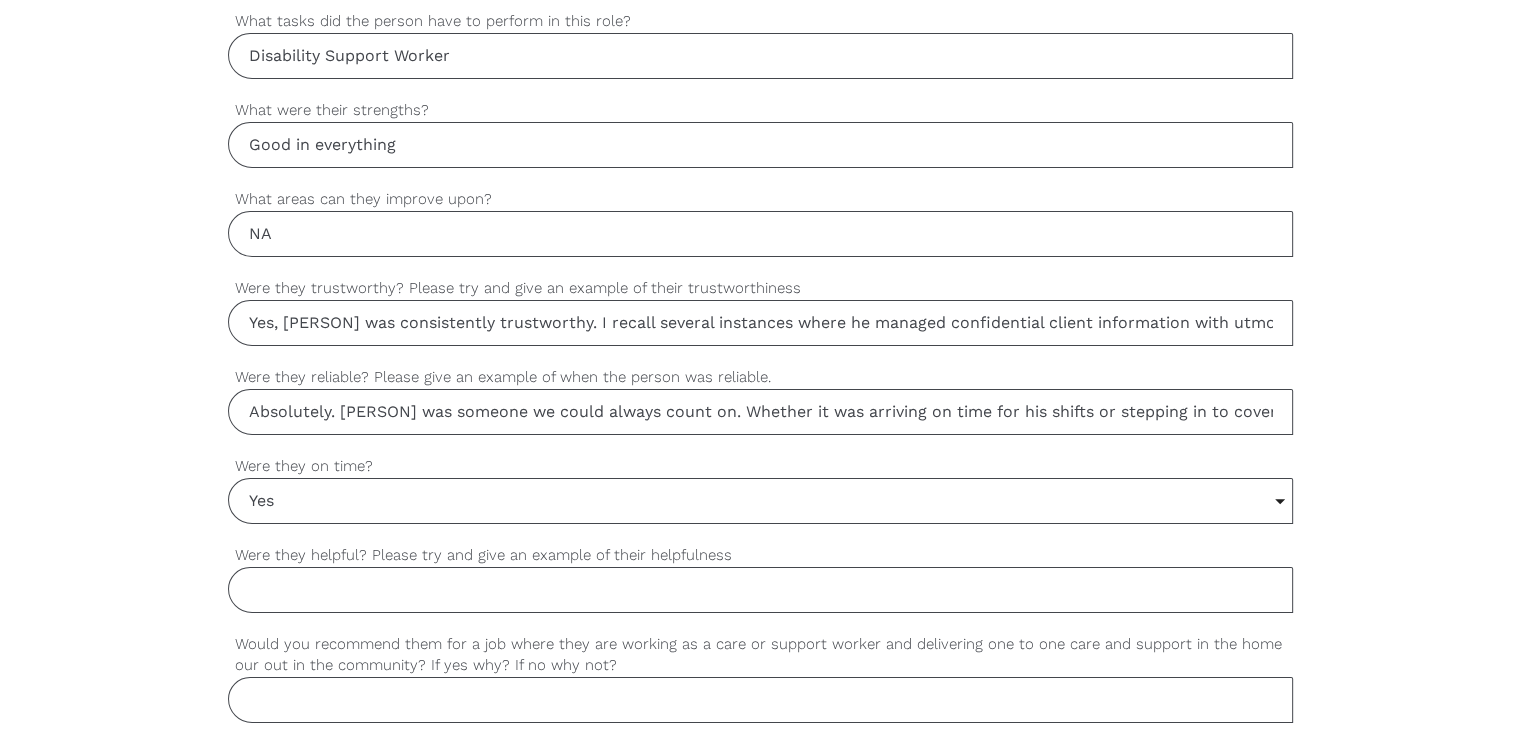 click on "Were they helpful? Please try and give an example of their helpfulness" at bounding box center (760, 590) 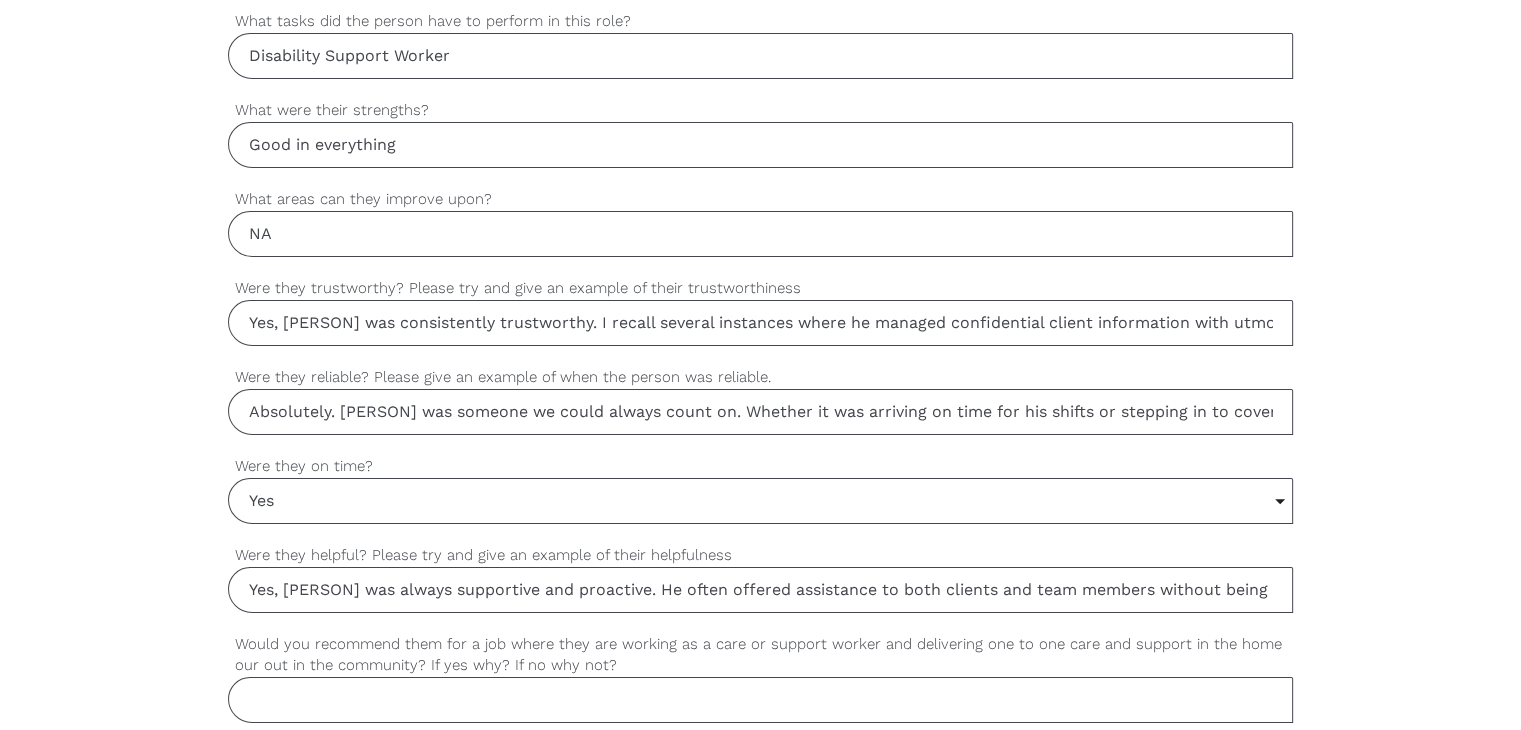 scroll, scrollTop: 0, scrollLeft: 1396, axis: horizontal 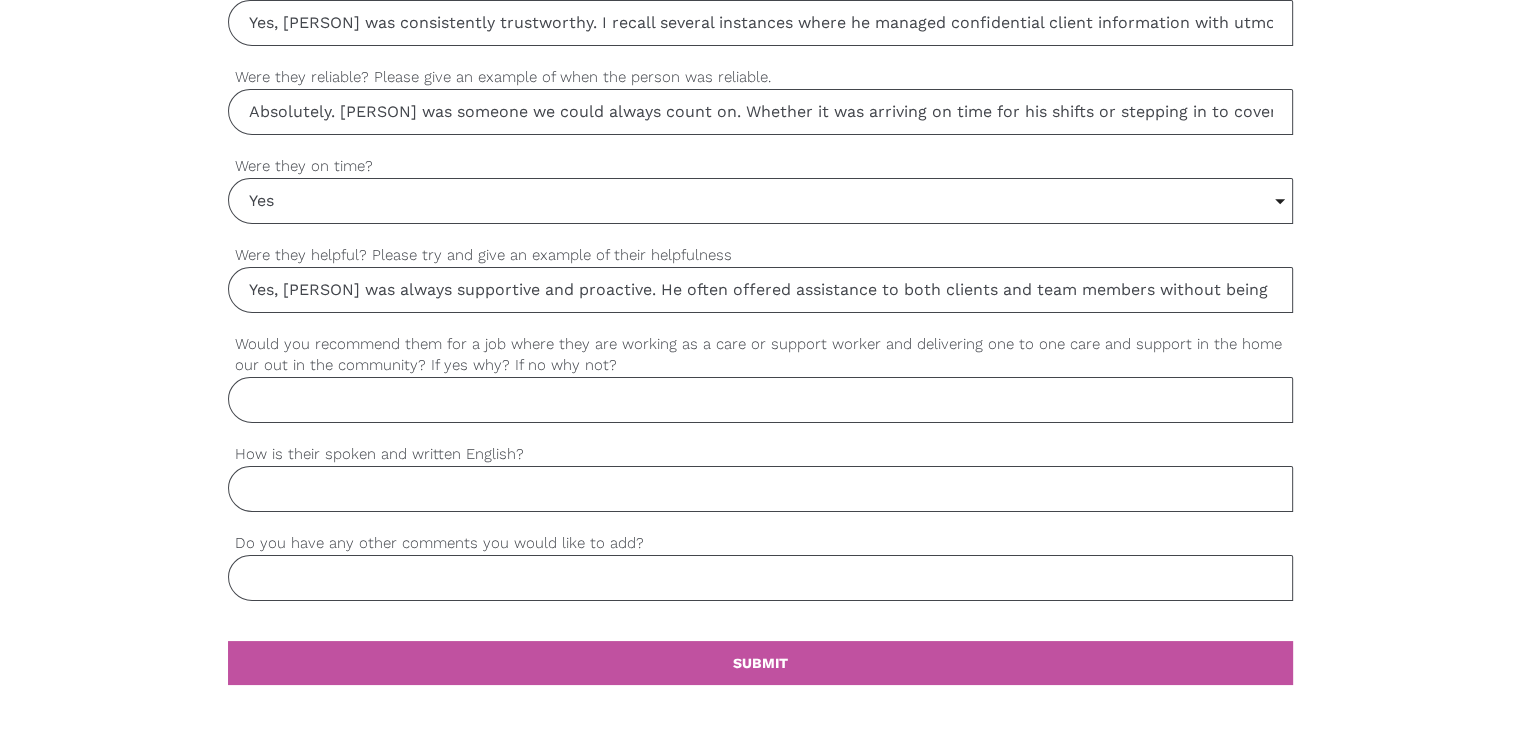click on "Would you recommend them for a job where they are working as a care or support worker and delivering one to one care and support in the home our out in the community? If yes why? If no why not?" at bounding box center (760, 400) 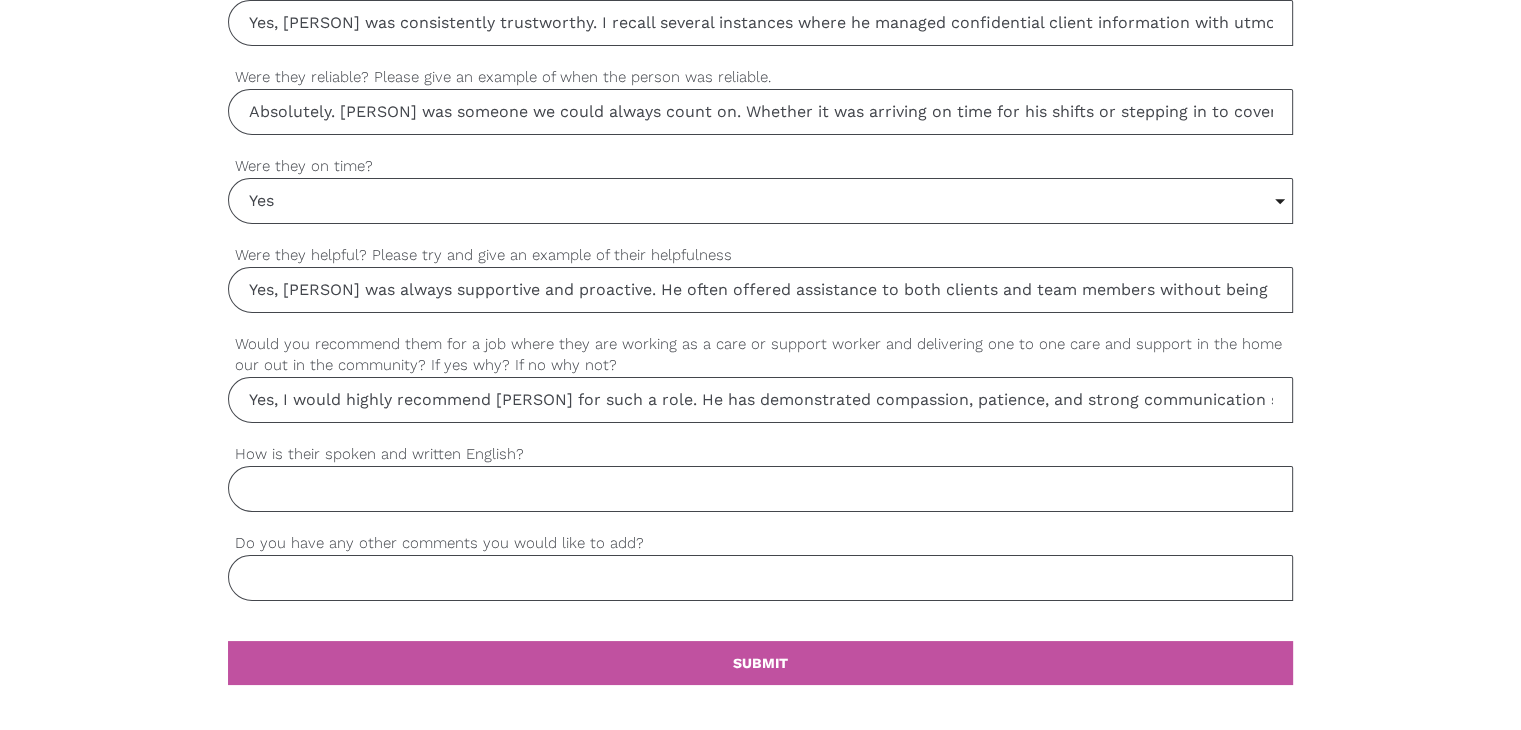 scroll, scrollTop: 0, scrollLeft: 1480, axis: horizontal 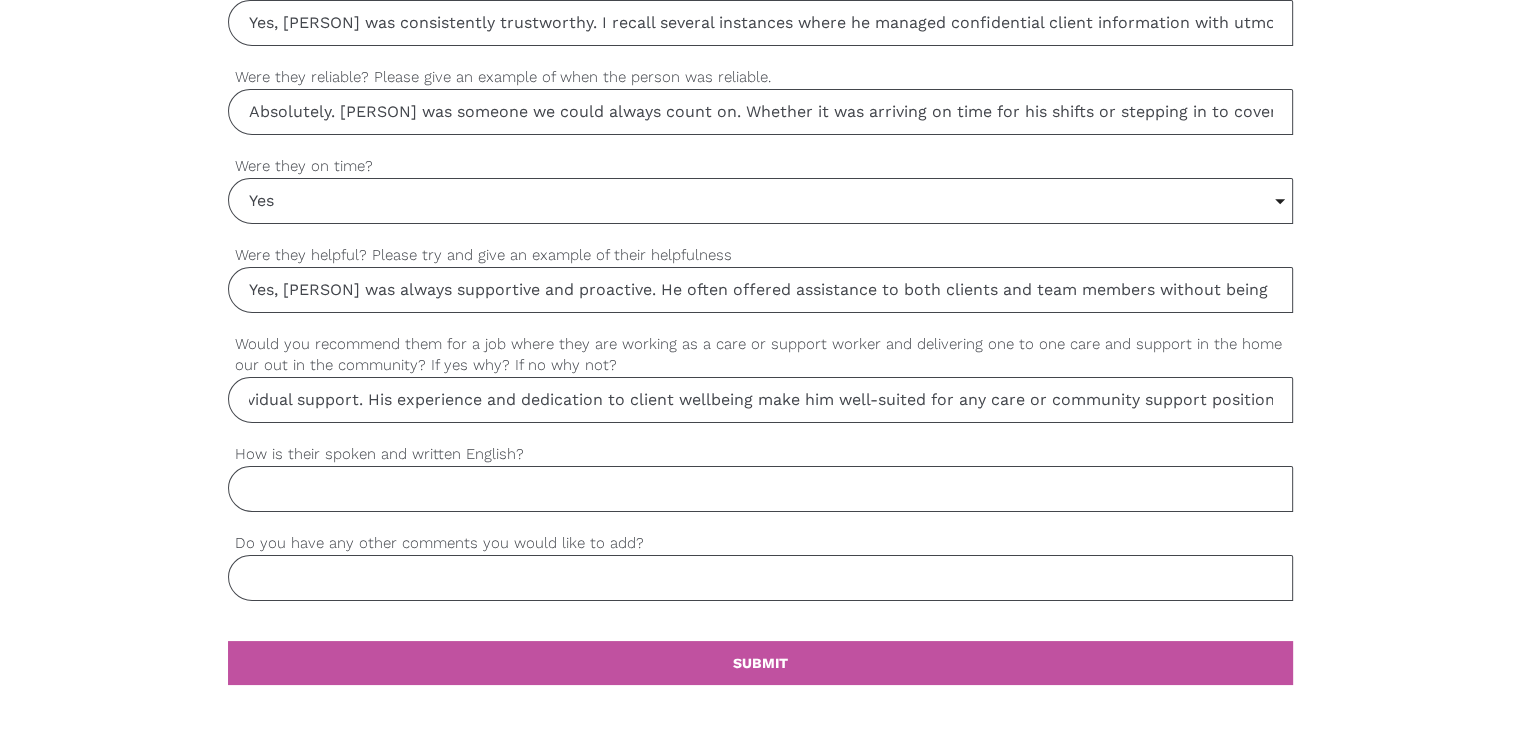 drag, startPoint x: 480, startPoint y: 394, endPoint x: 1361, endPoint y: 392, distance: 881.00226 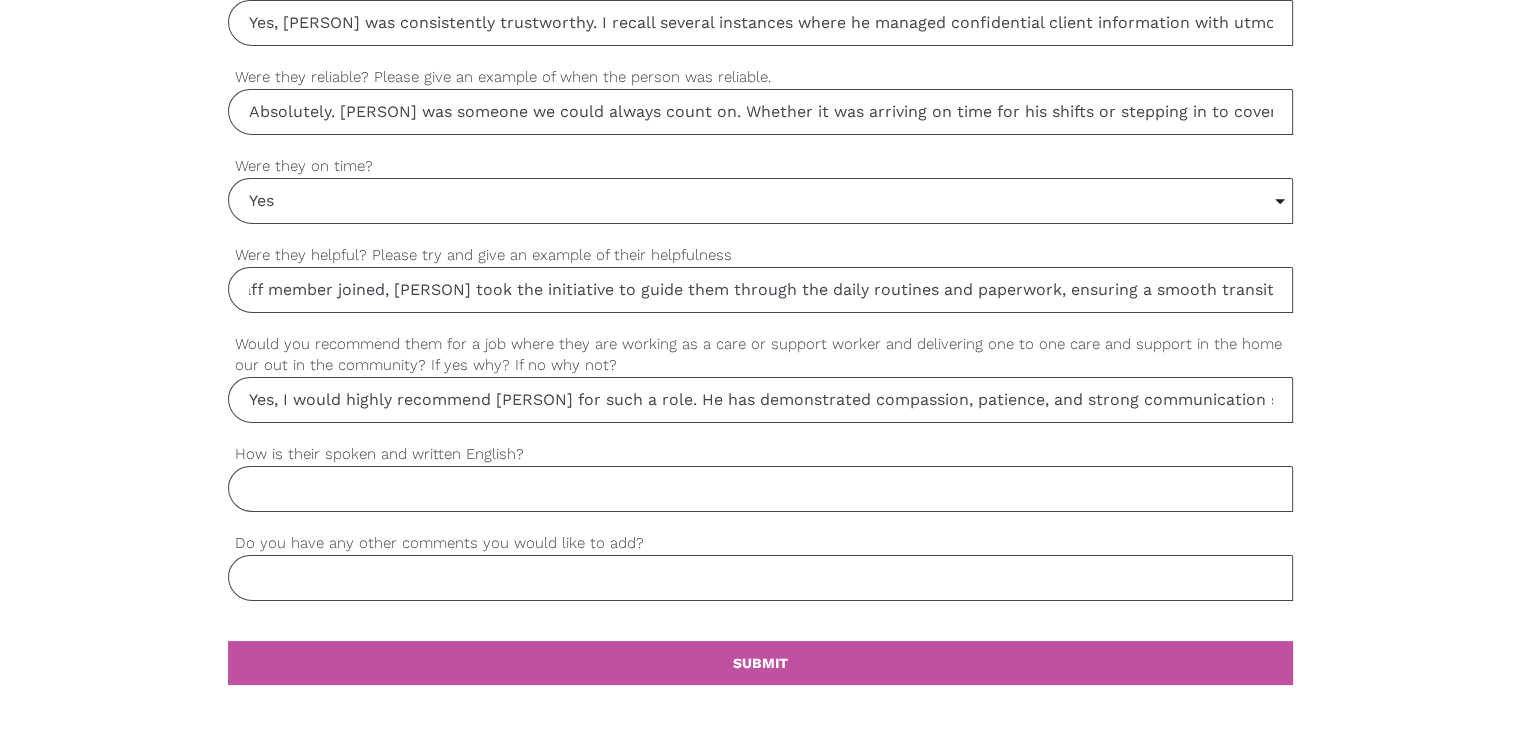 scroll, scrollTop: 0, scrollLeft: 1396, axis: horizontal 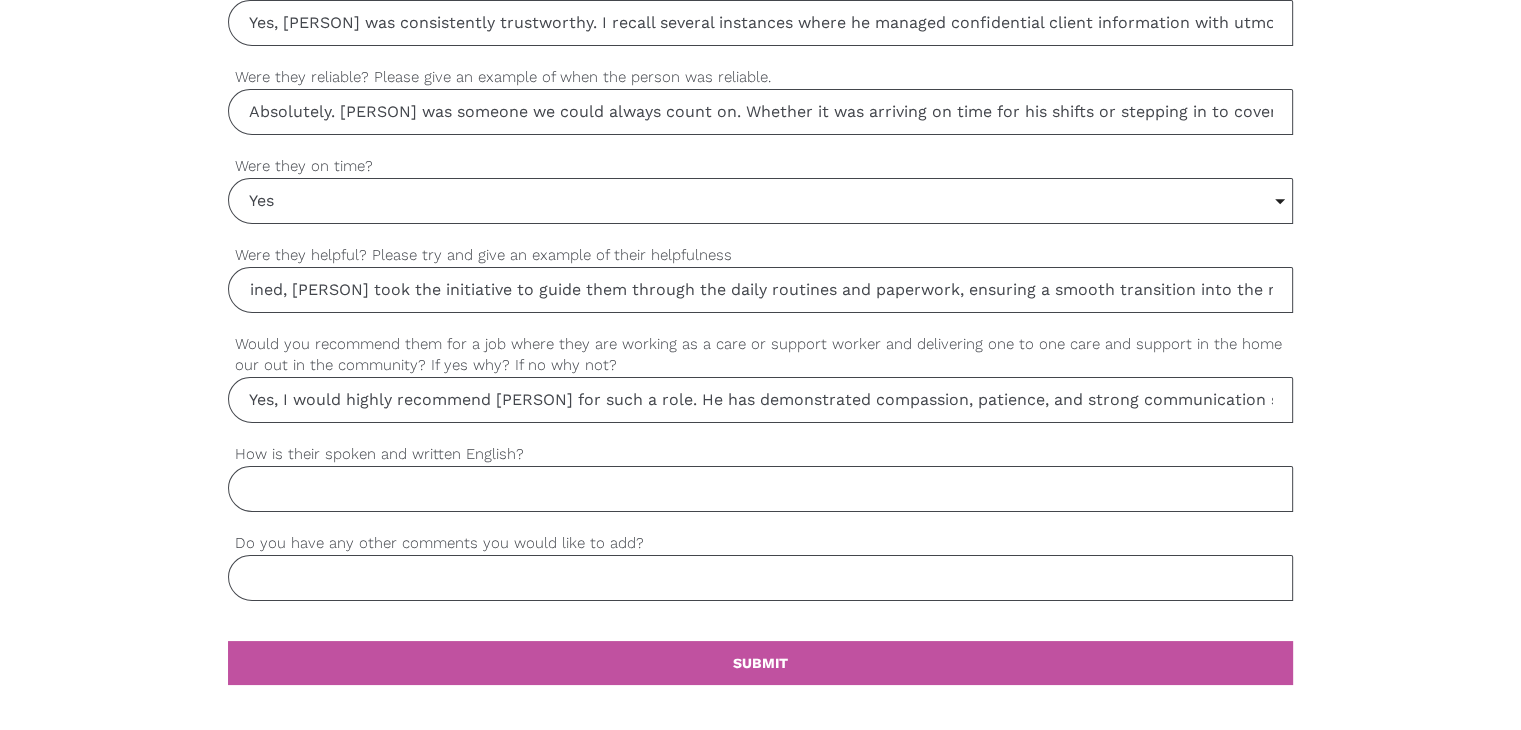 drag, startPoint x: 653, startPoint y: 280, endPoint x: 1407, endPoint y: 325, distance: 755.3417 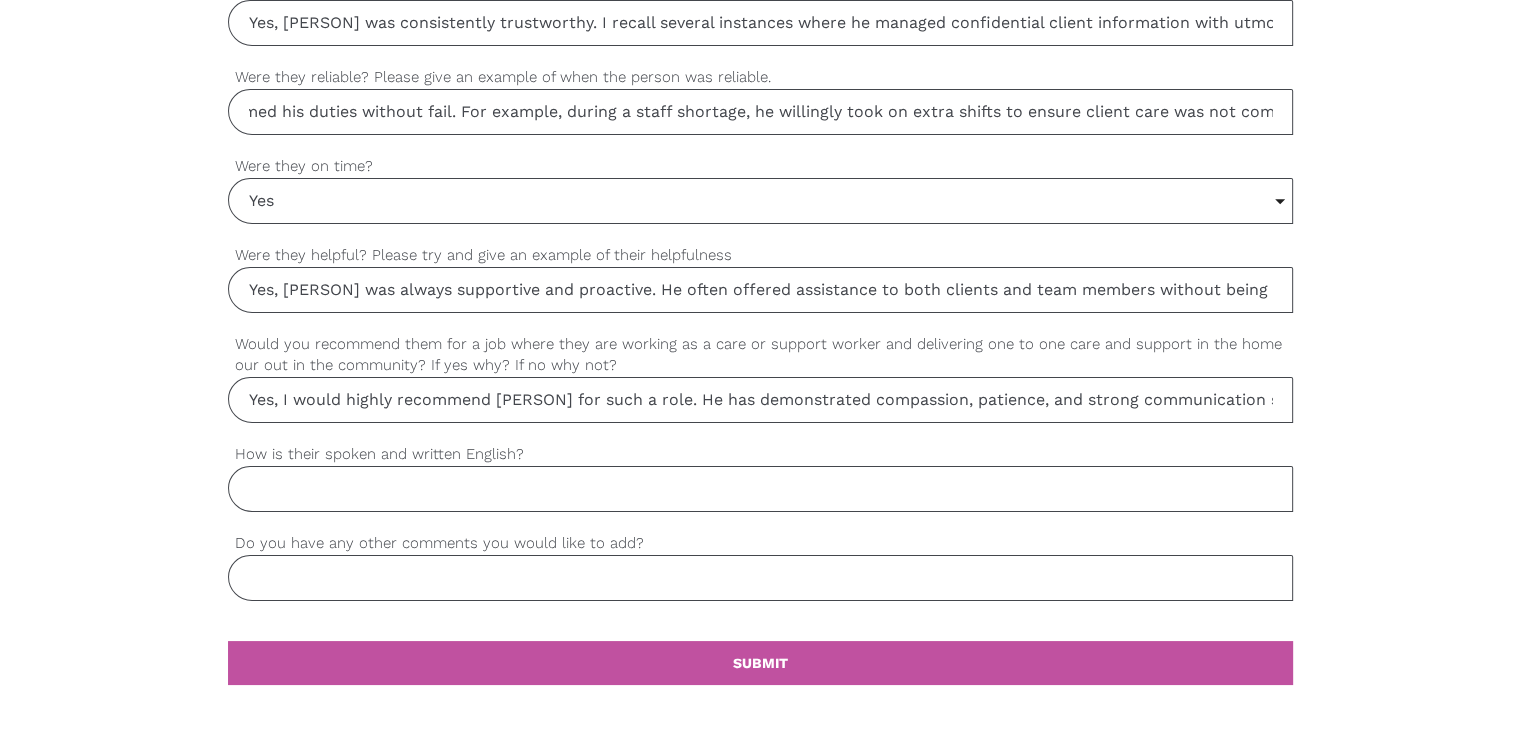 scroll, scrollTop: 0, scrollLeft: 1605, axis: horizontal 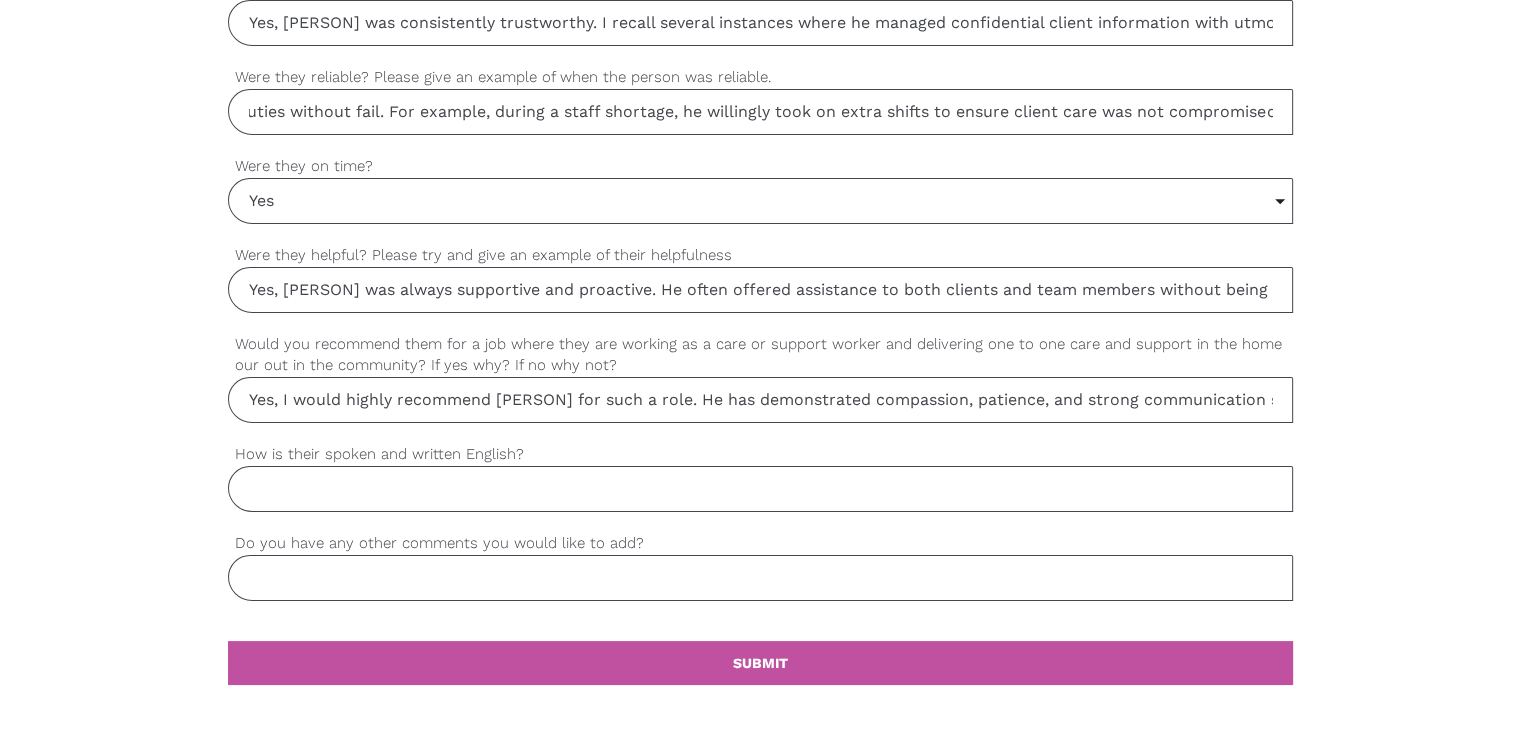 drag, startPoint x: 744, startPoint y: 112, endPoint x: 1300, endPoint y: 143, distance: 556.8635 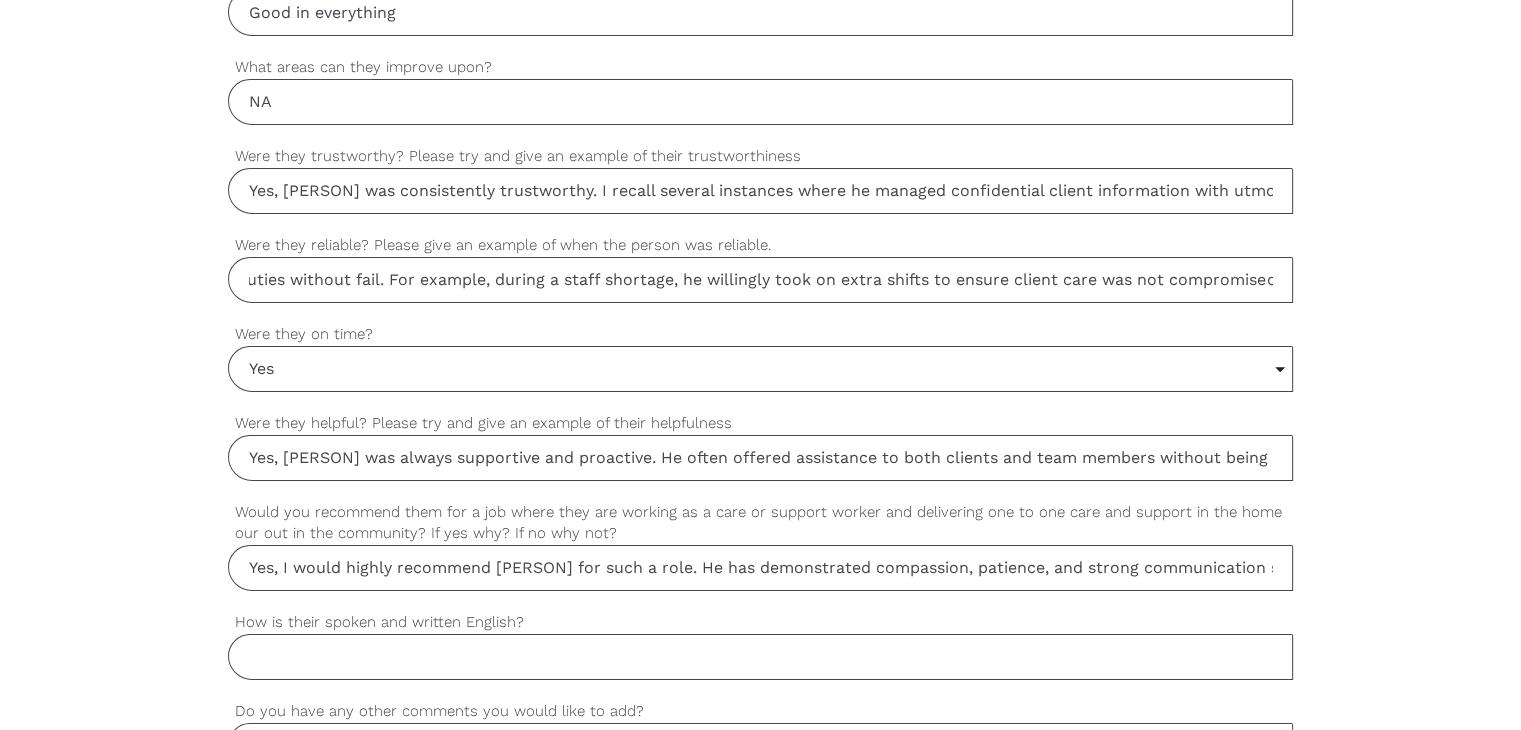 scroll, scrollTop: 1500, scrollLeft: 0, axis: vertical 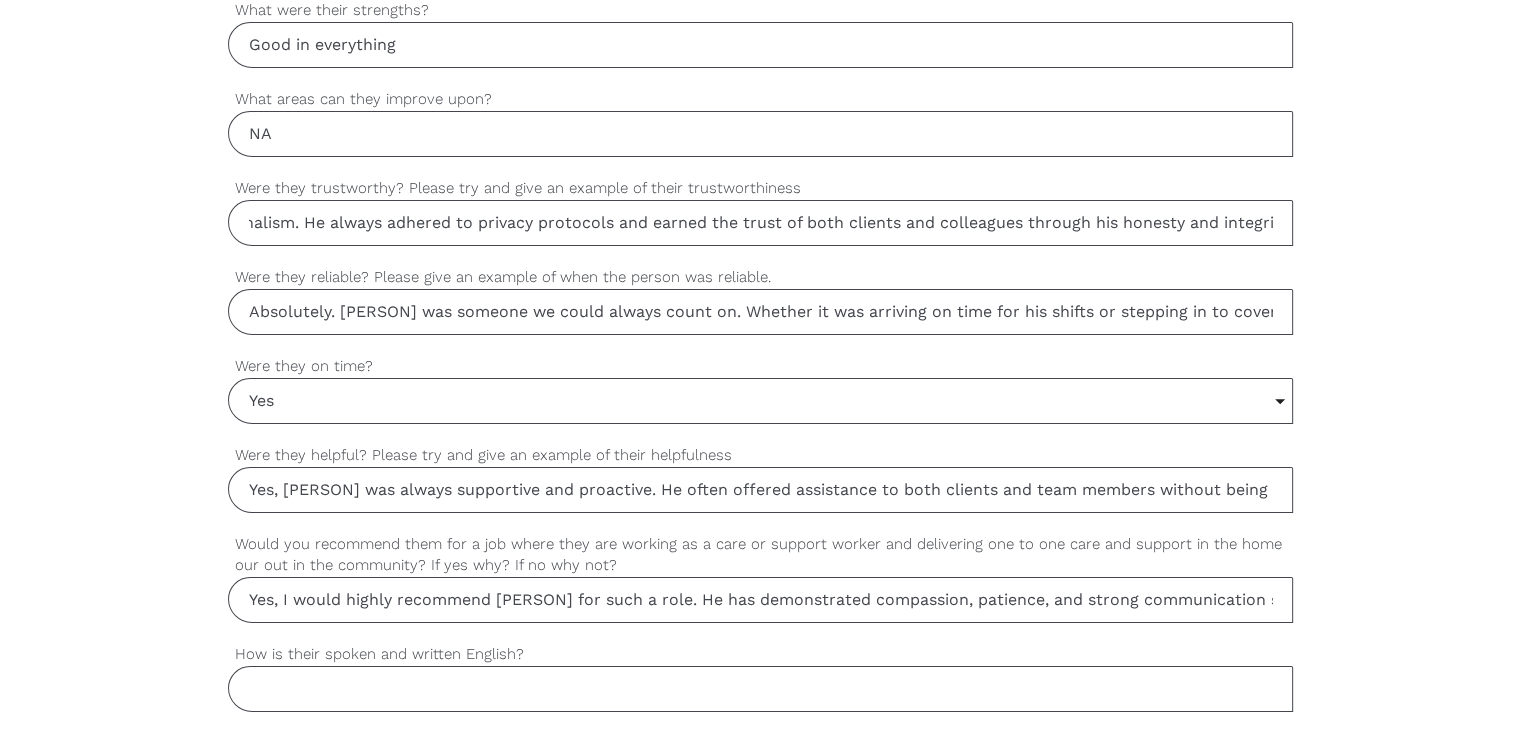 drag, startPoint x: 997, startPoint y: 216, endPoint x: 1448, endPoint y: 249, distance: 452.20572 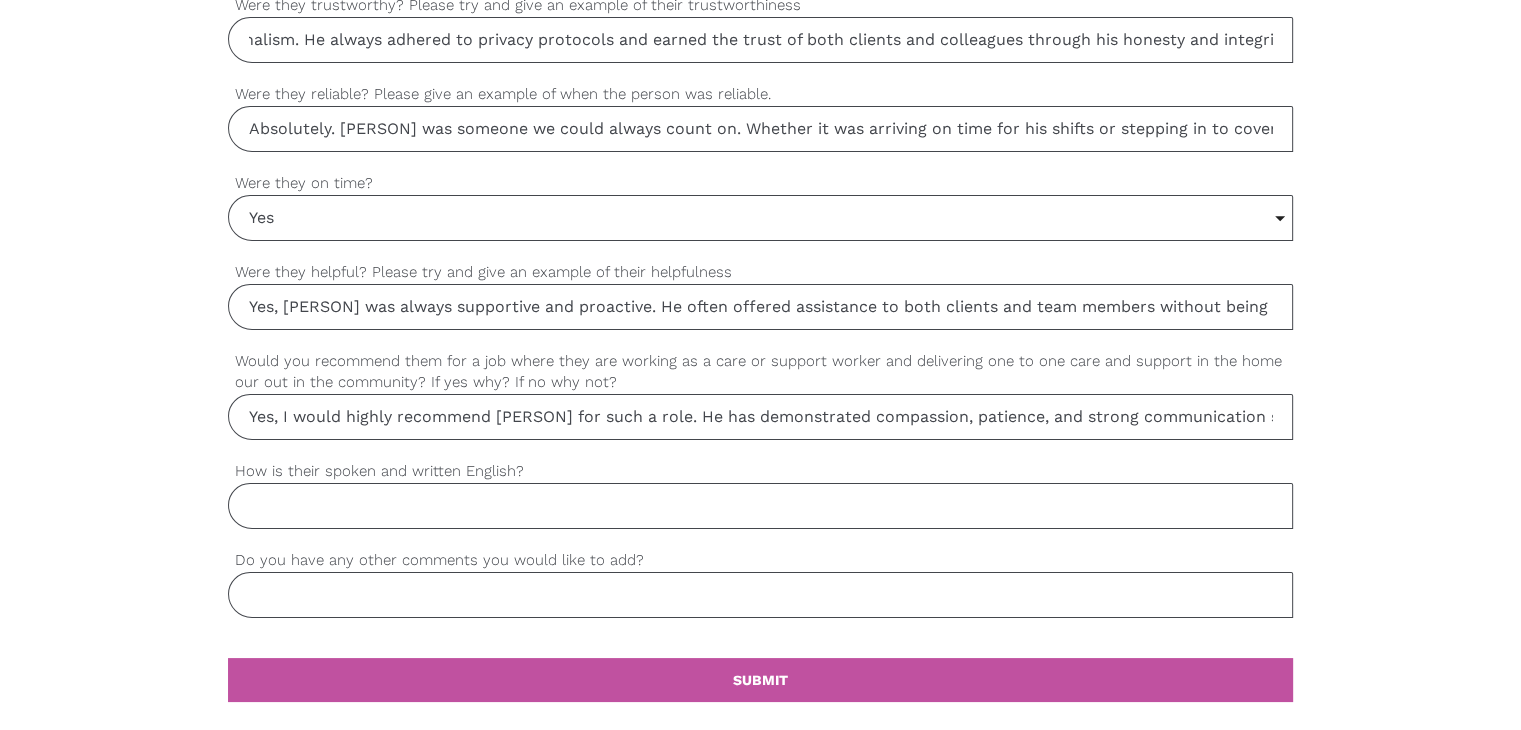 scroll, scrollTop: 1800, scrollLeft: 0, axis: vertical 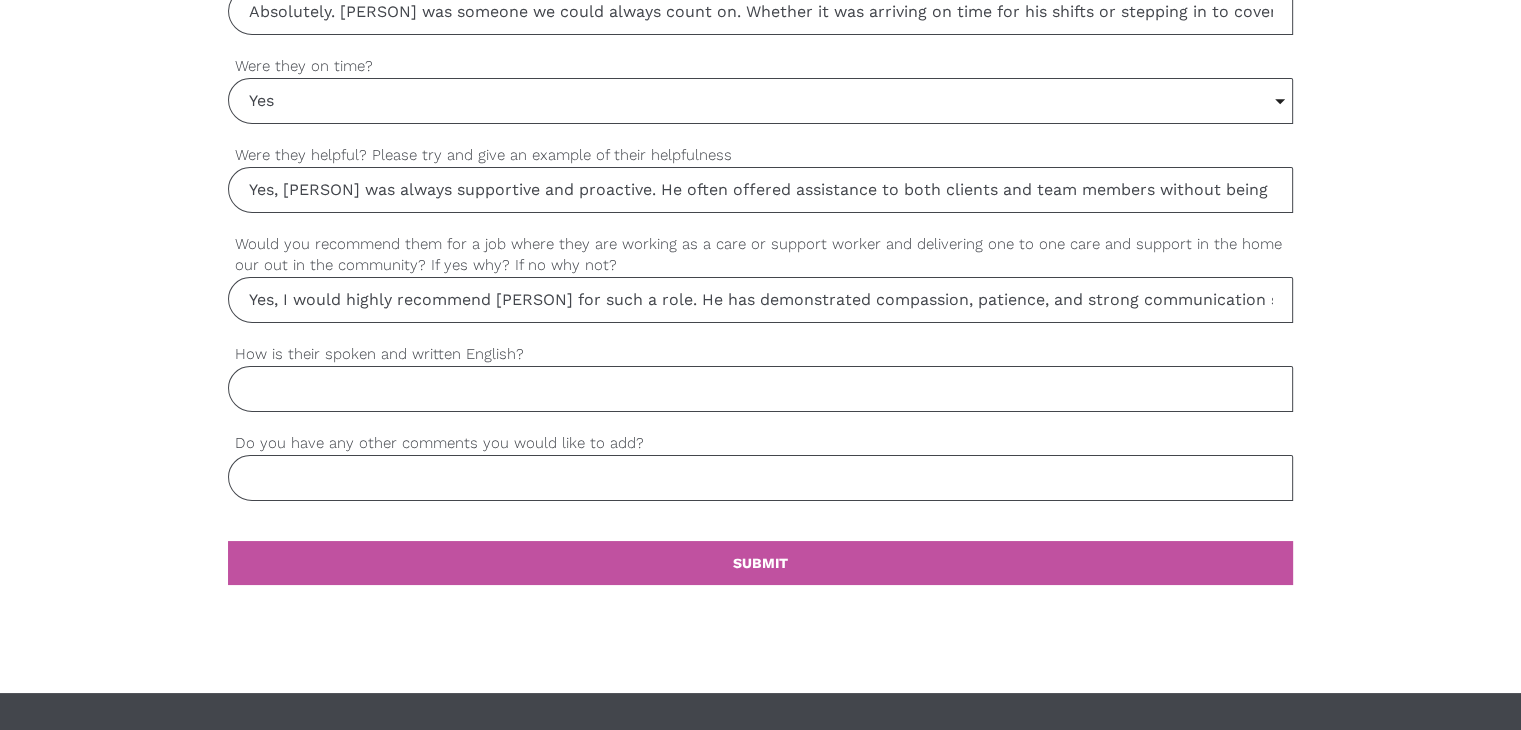 click on "How is their spoken and written English?" at bounding box center [760, 389] 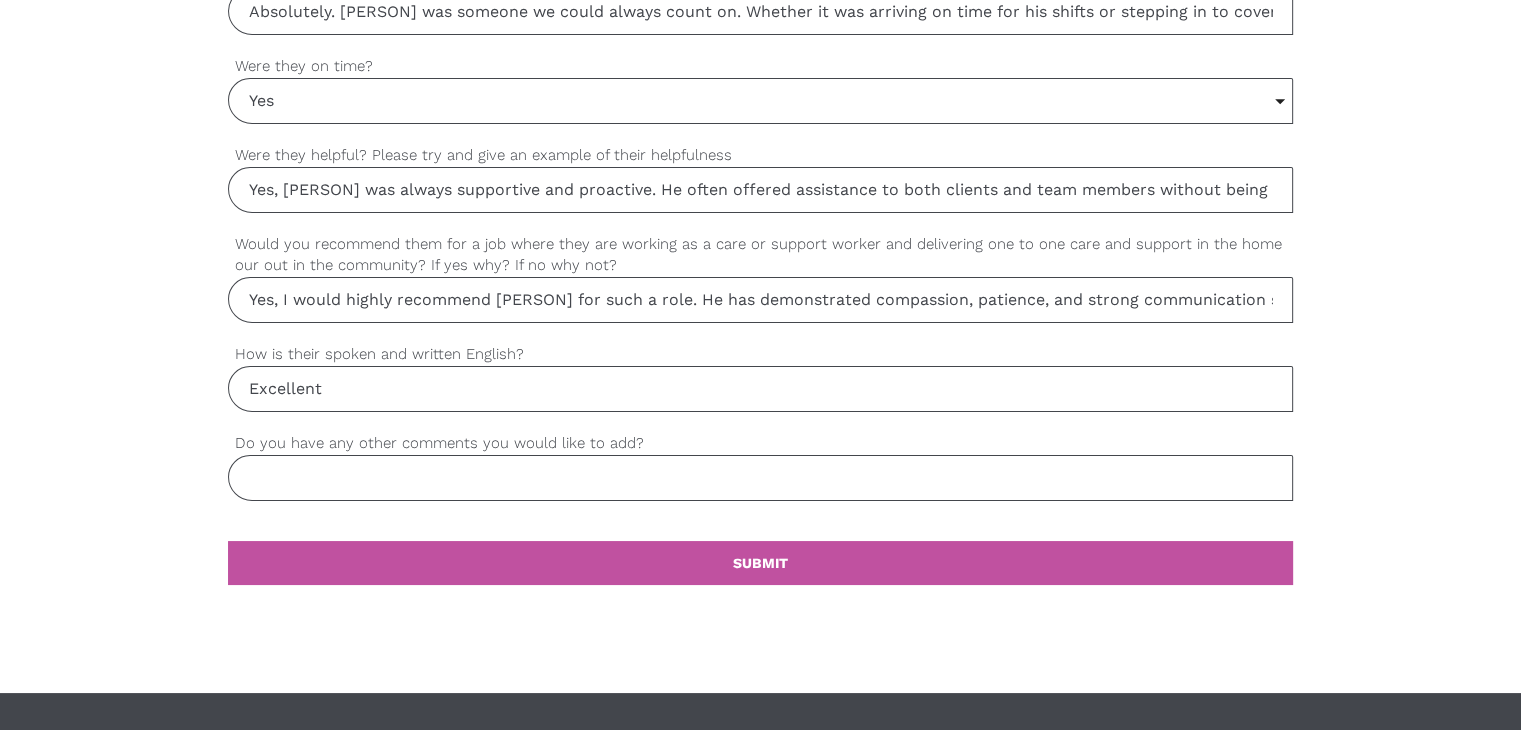 type on "Excellent" 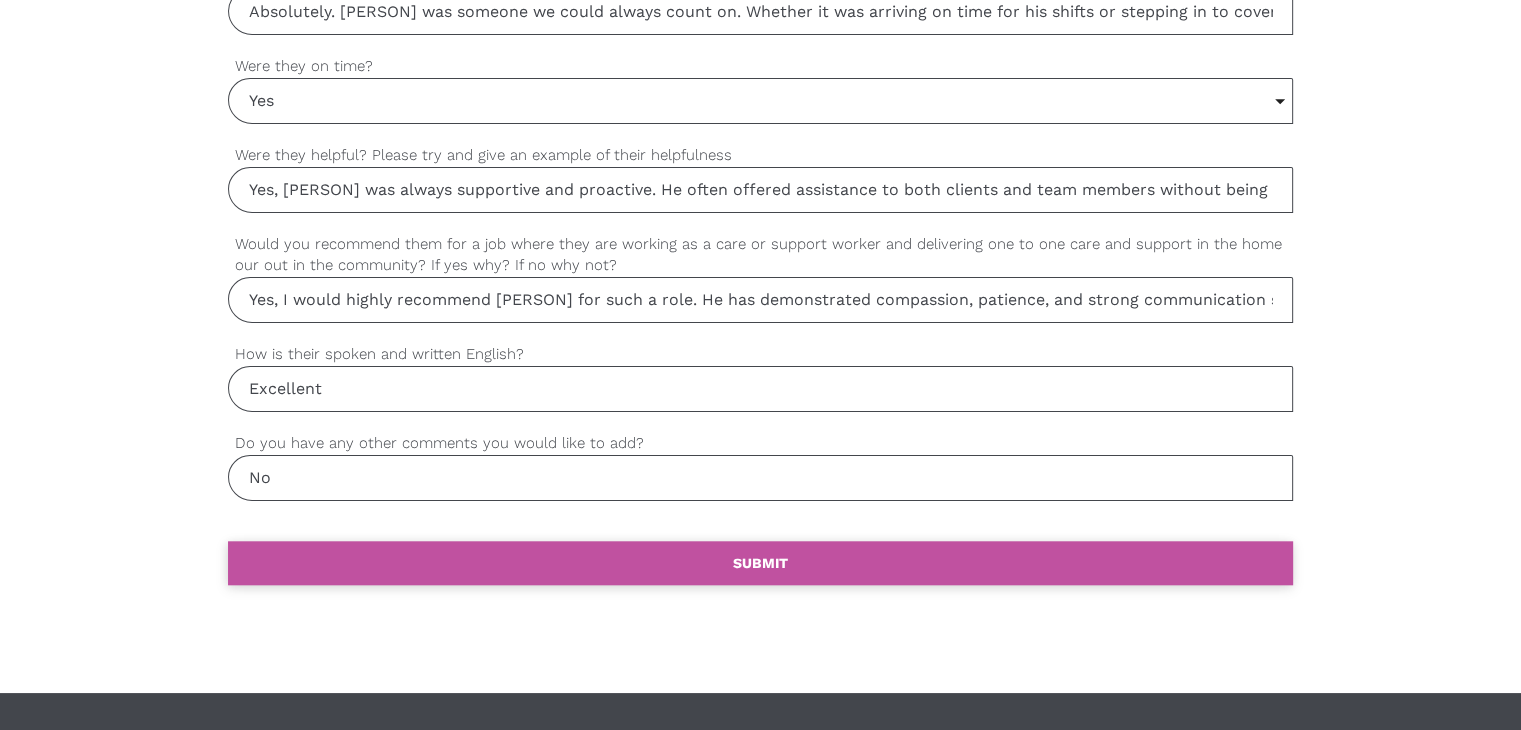type on "No" 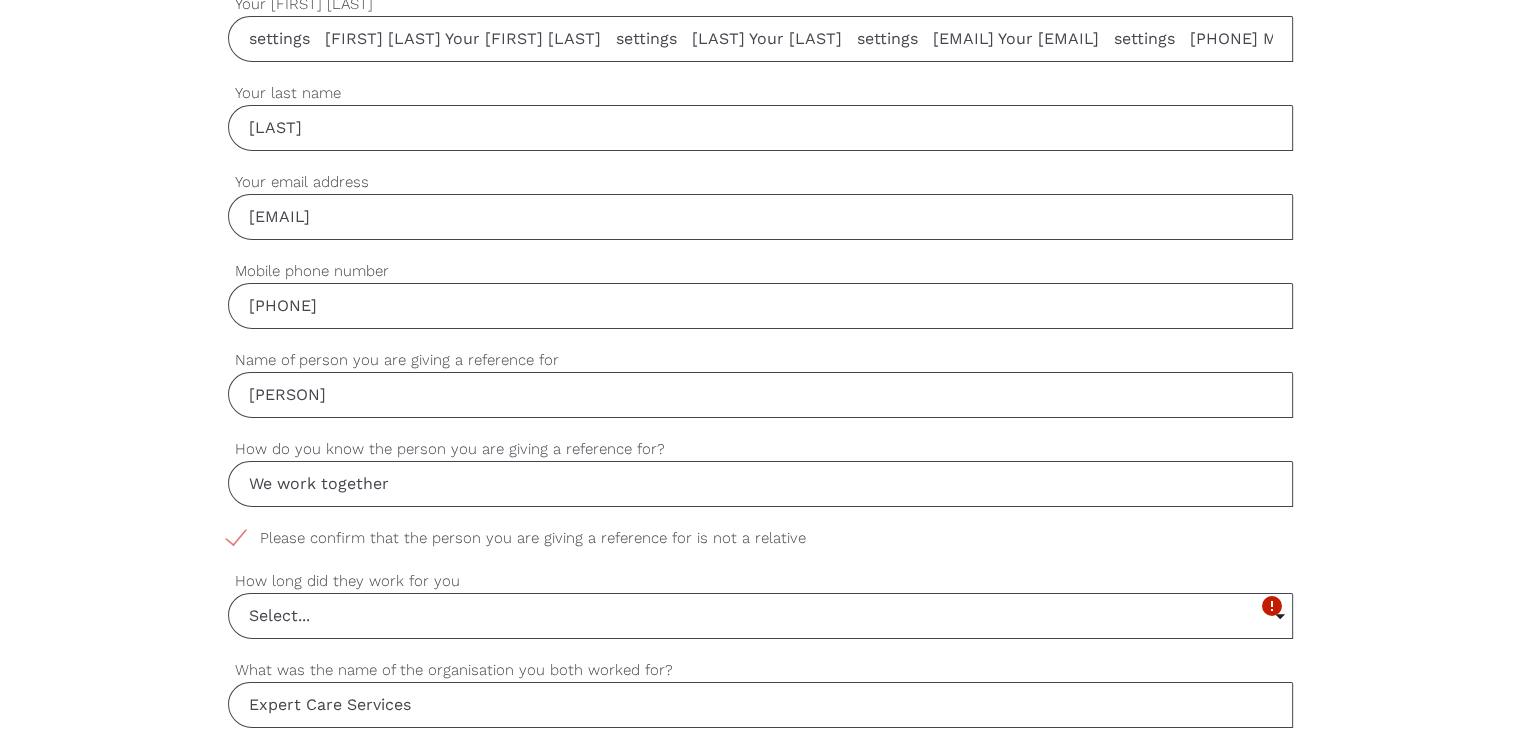 scroll, scrollTop: 655, scrollLeft: 0, axis: vertical 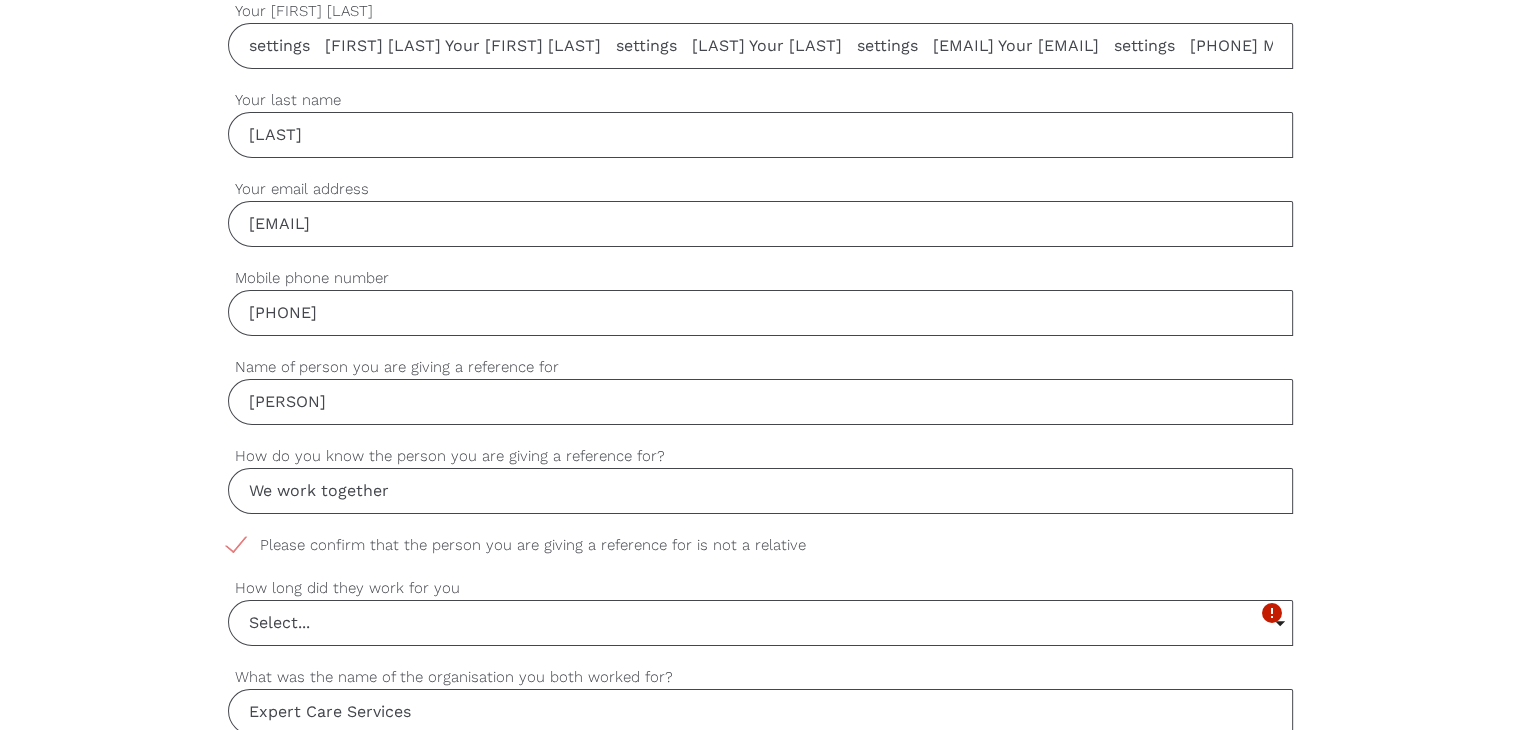 click on "Select..." at bounding box center [760, 623] 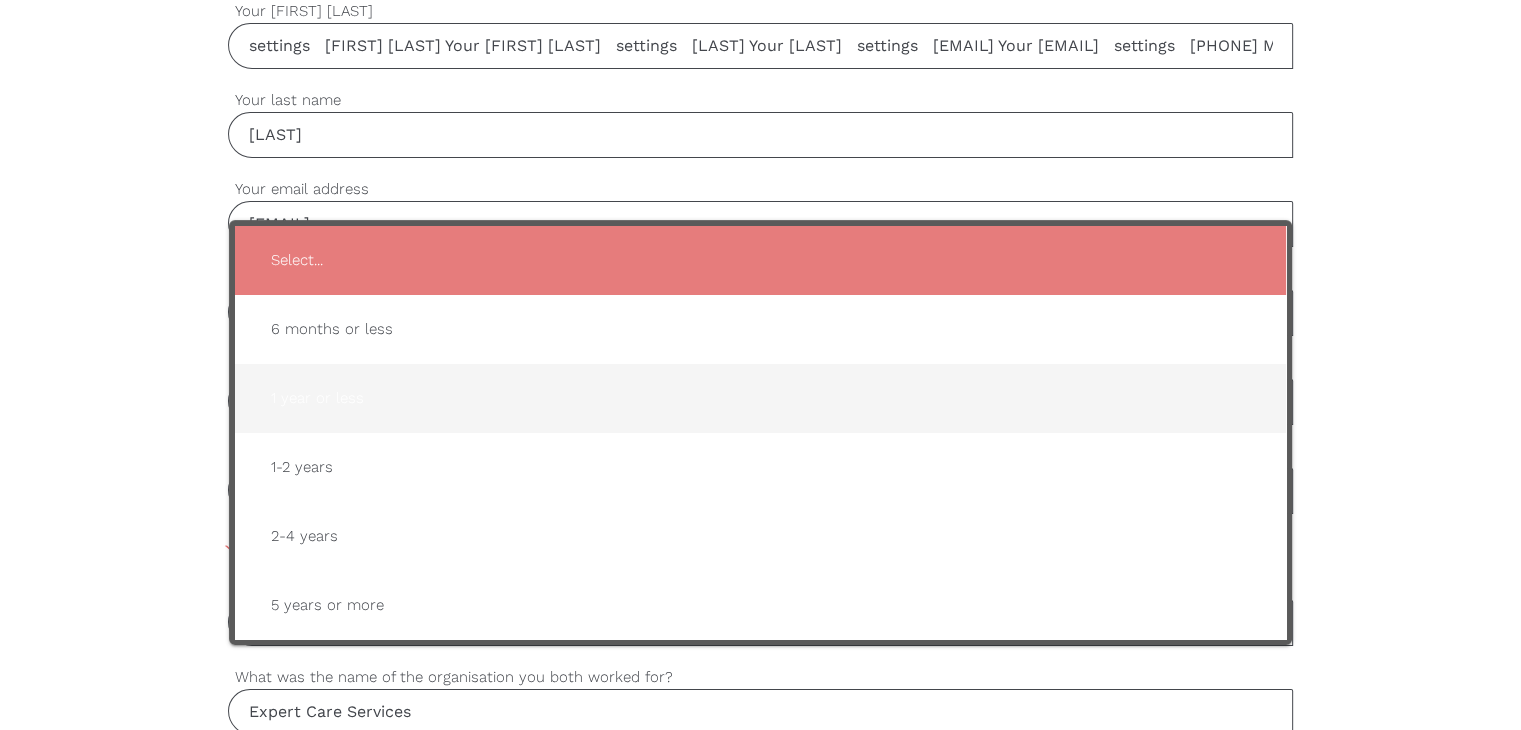 click on "1 year or less" at bounding box center [760, 398] 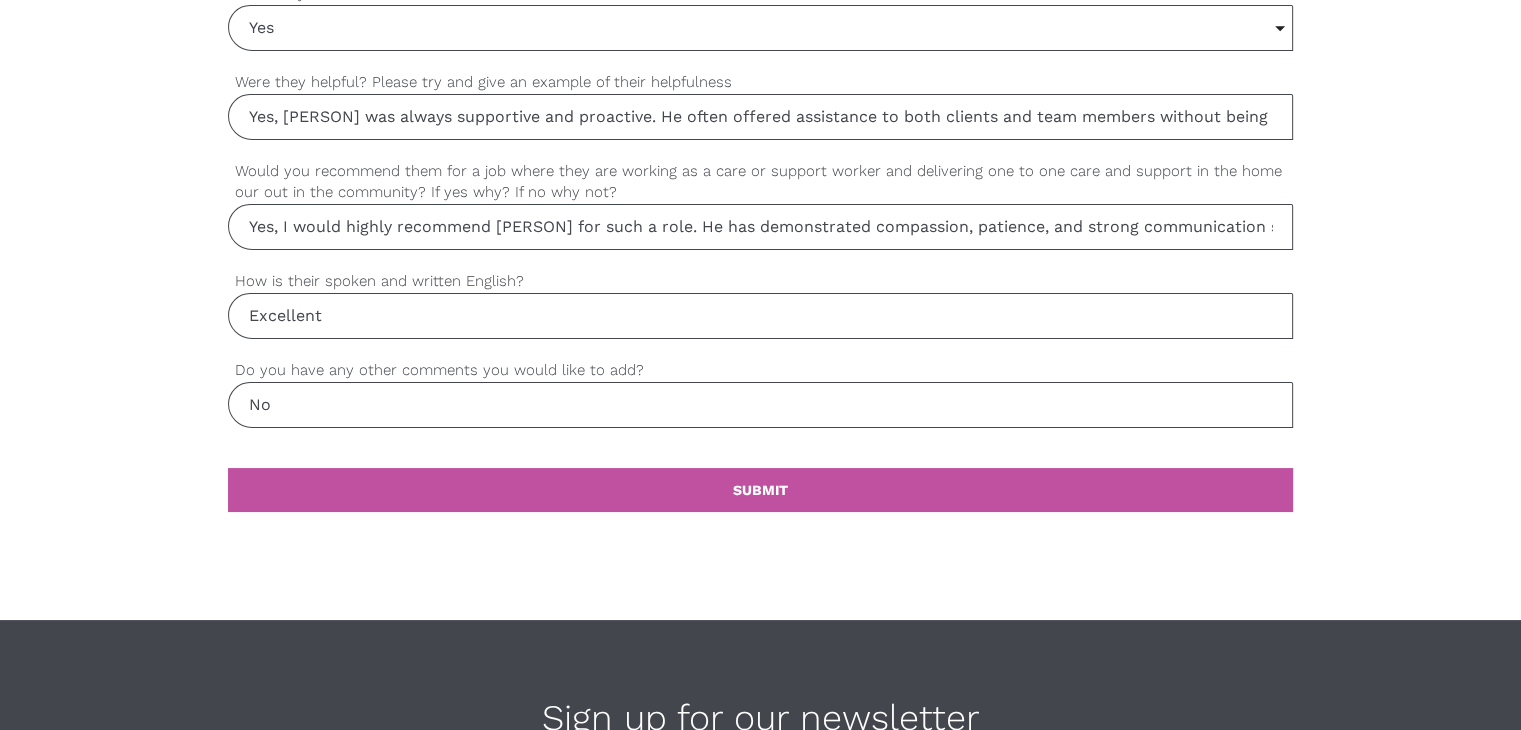 scroll, scrollTop: 2134, scrollLeft: 0, axis: vertical 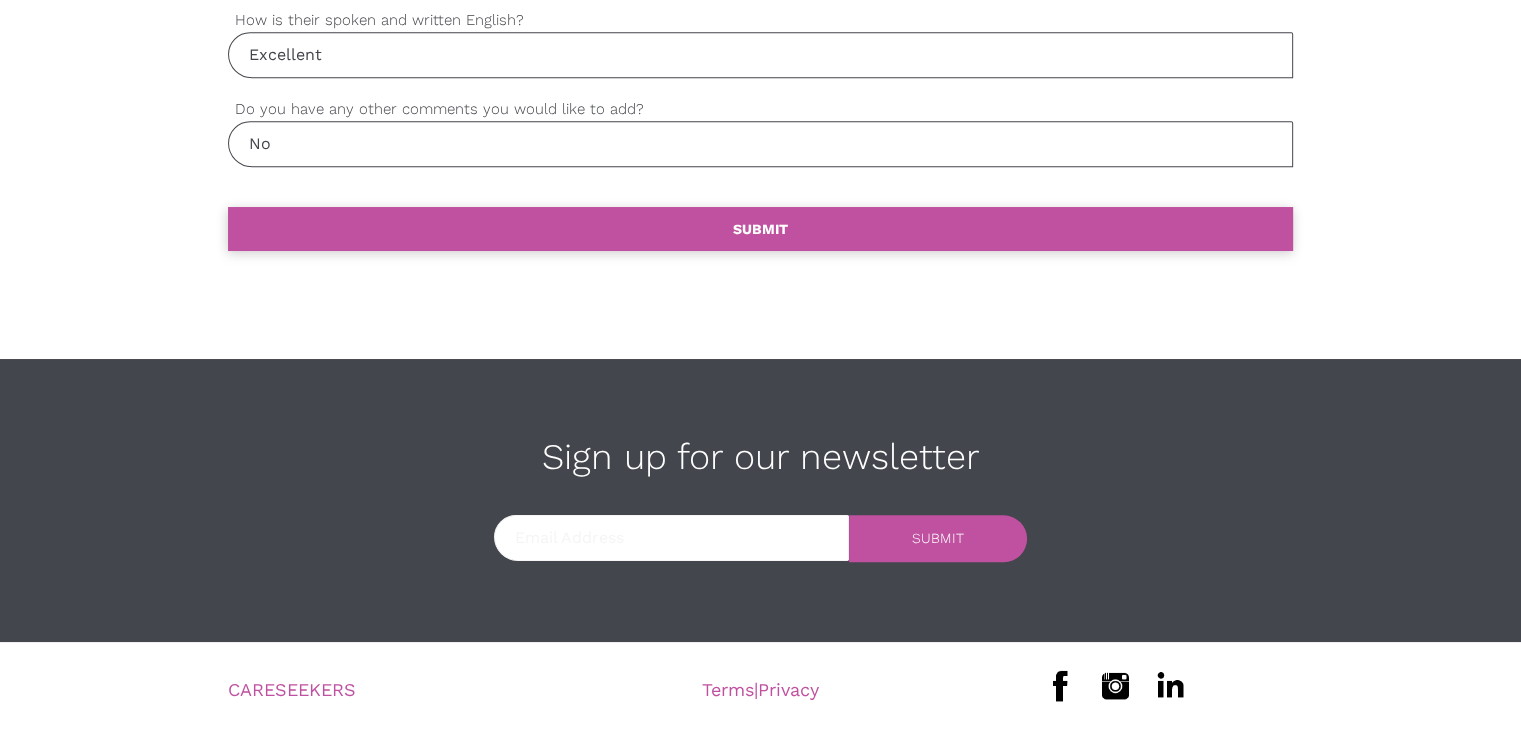 click on "settings     SUBMIT" at bounding box center (760, 229) 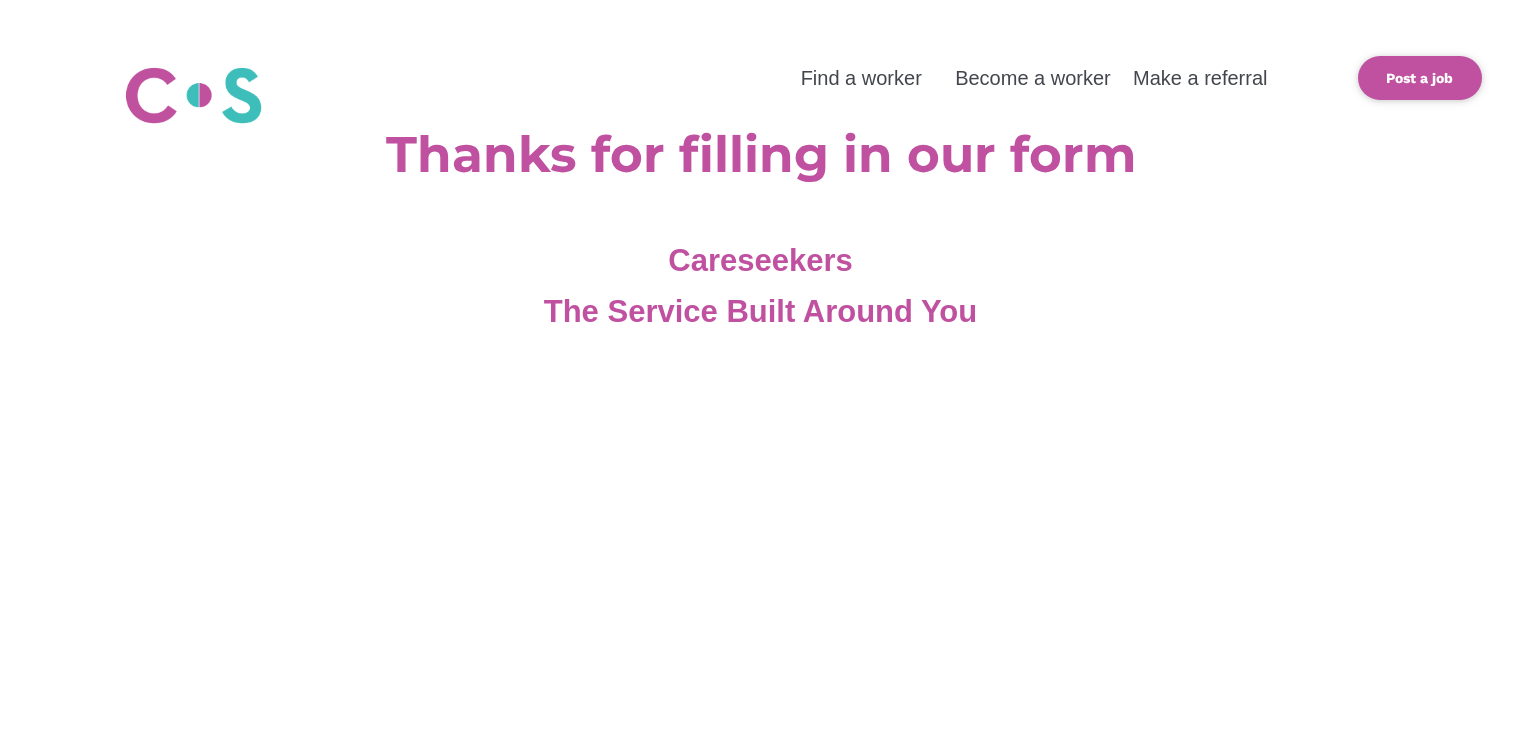 scroll, scrollTop: 0, scrollLeft: 0, axis: both 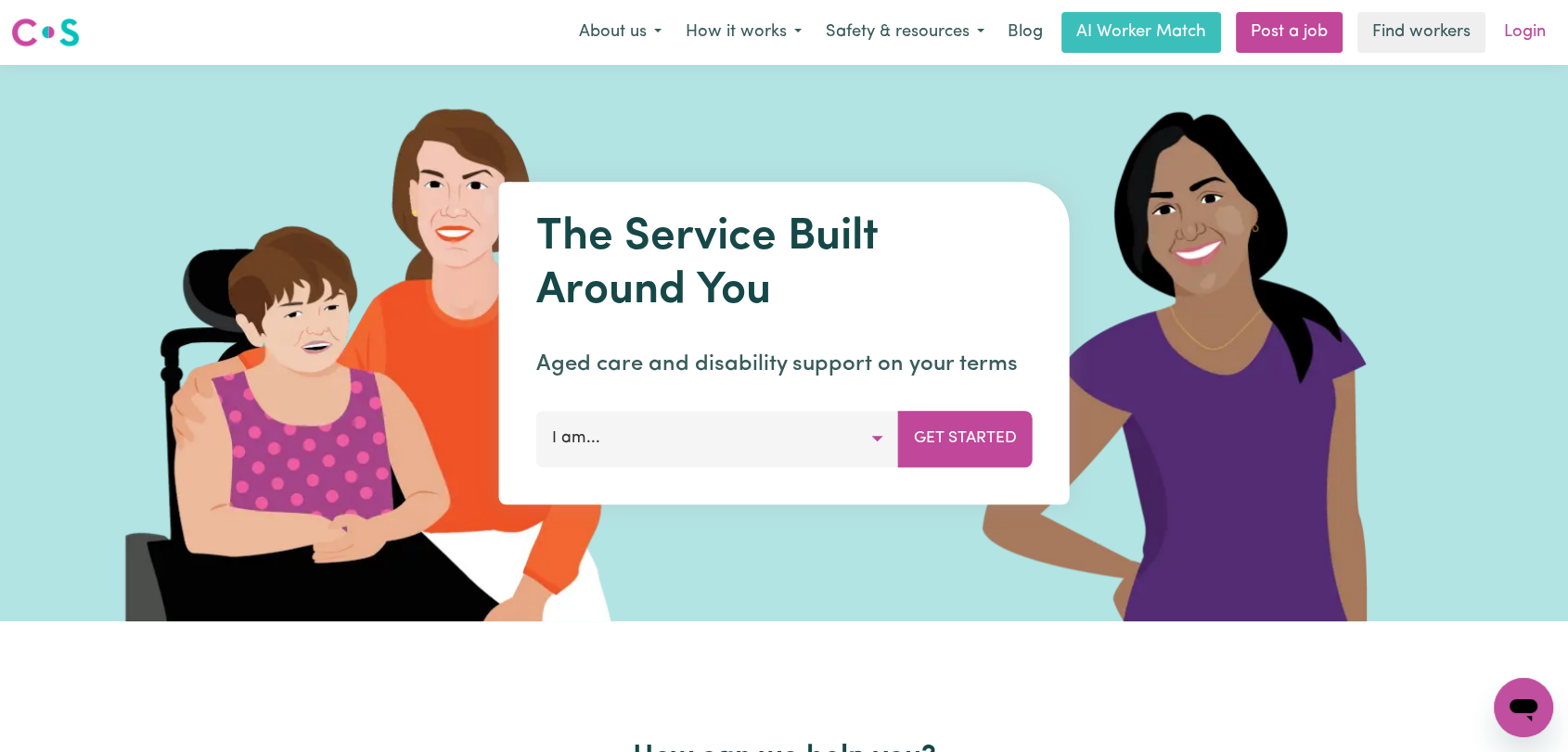 click on "Login" at bounding box center (1524, 32) 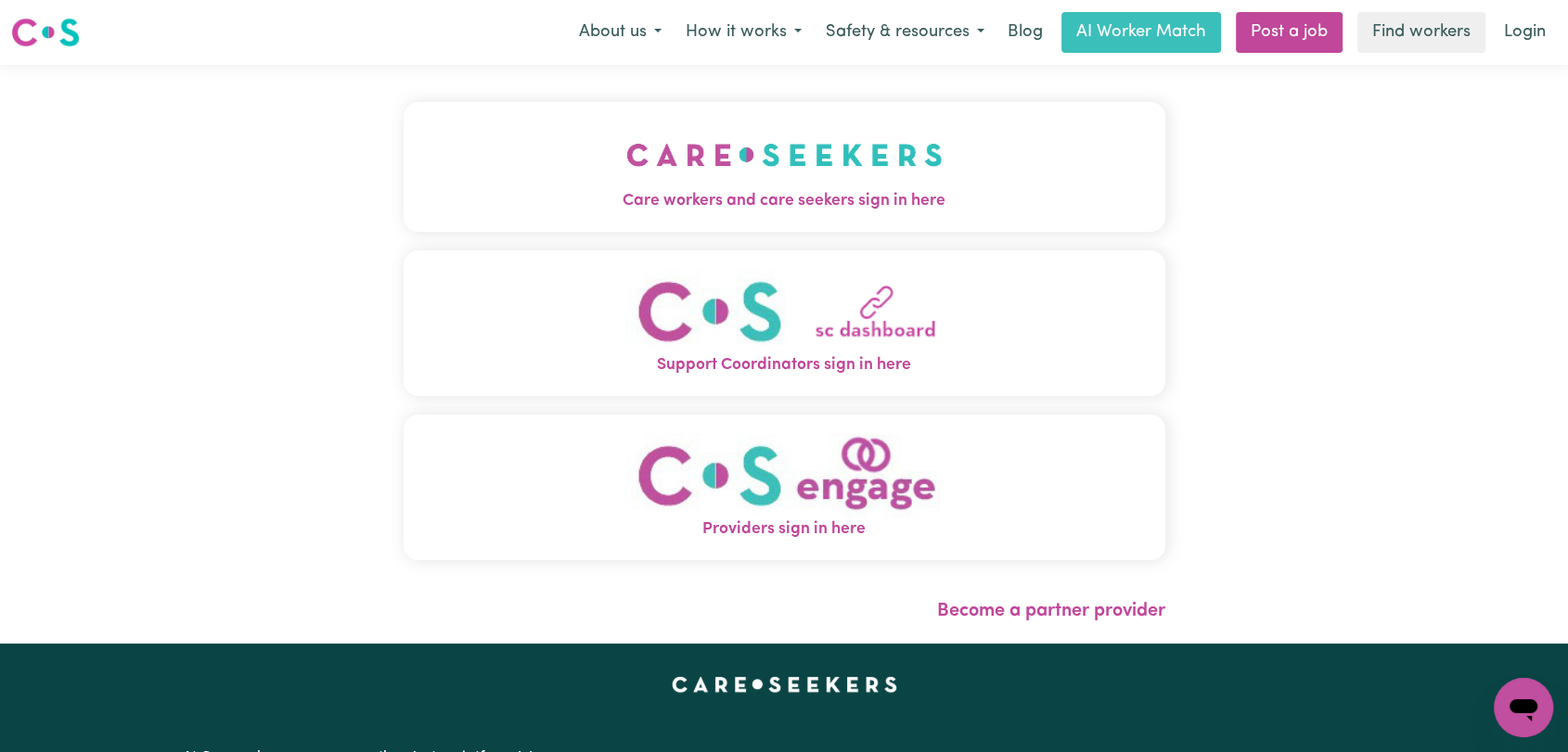 click at bounding box center (784, 155) 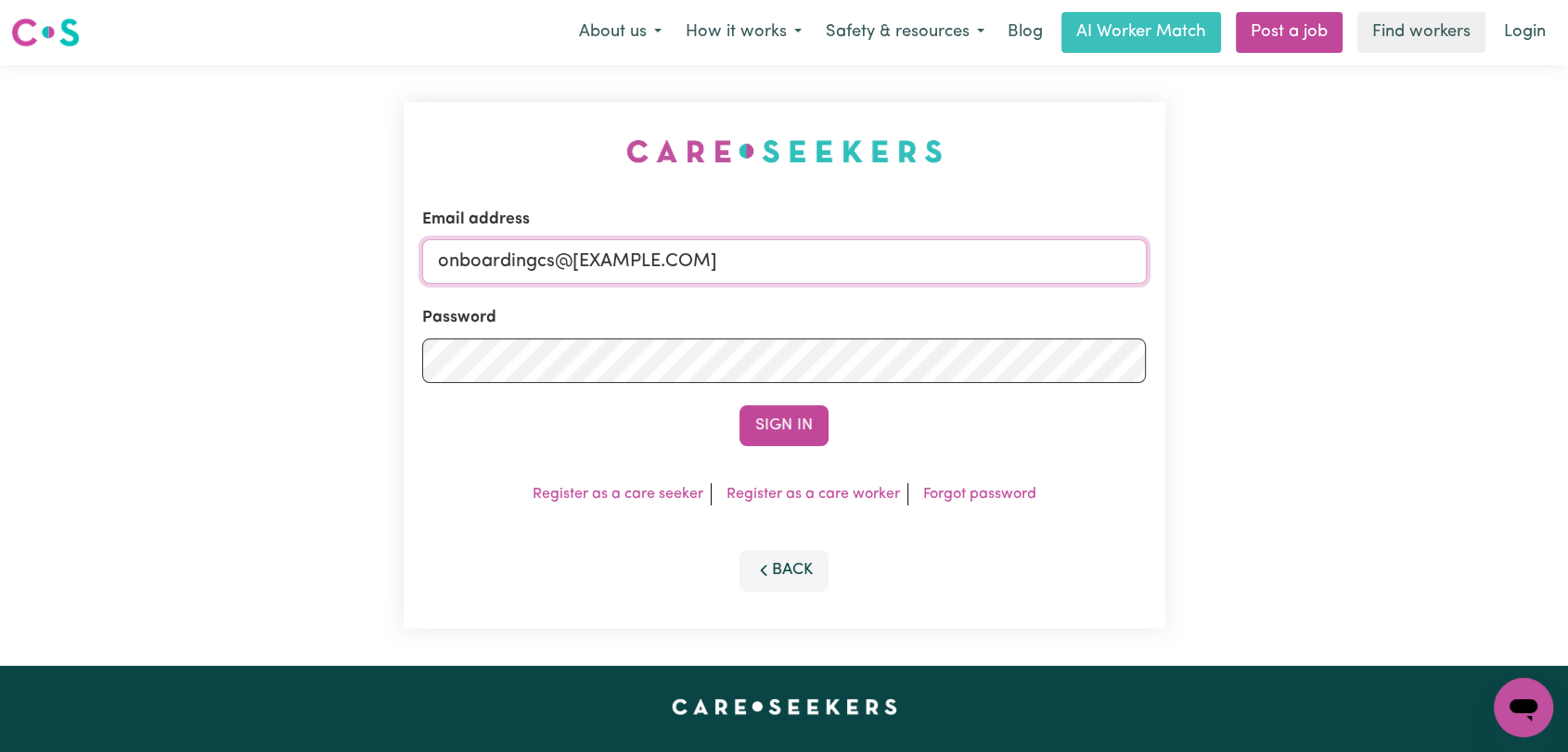 click on "onboardingcs@careseekers.com.au" at bounding box center [784, 261] 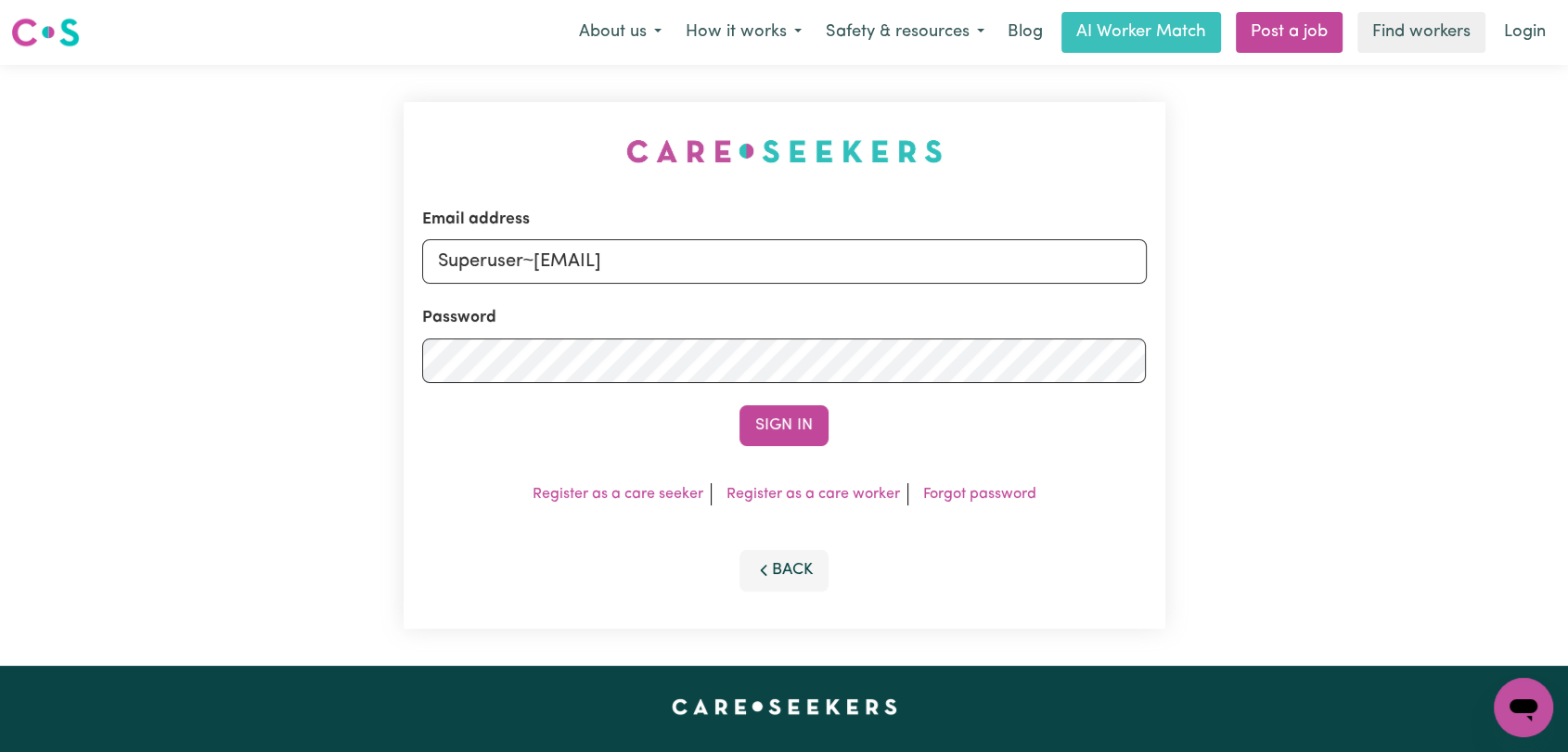 drag, startPoint x: 534, startPoint y: 260, endPoint x: 876, endPoint y: 306, distance: 345.0797 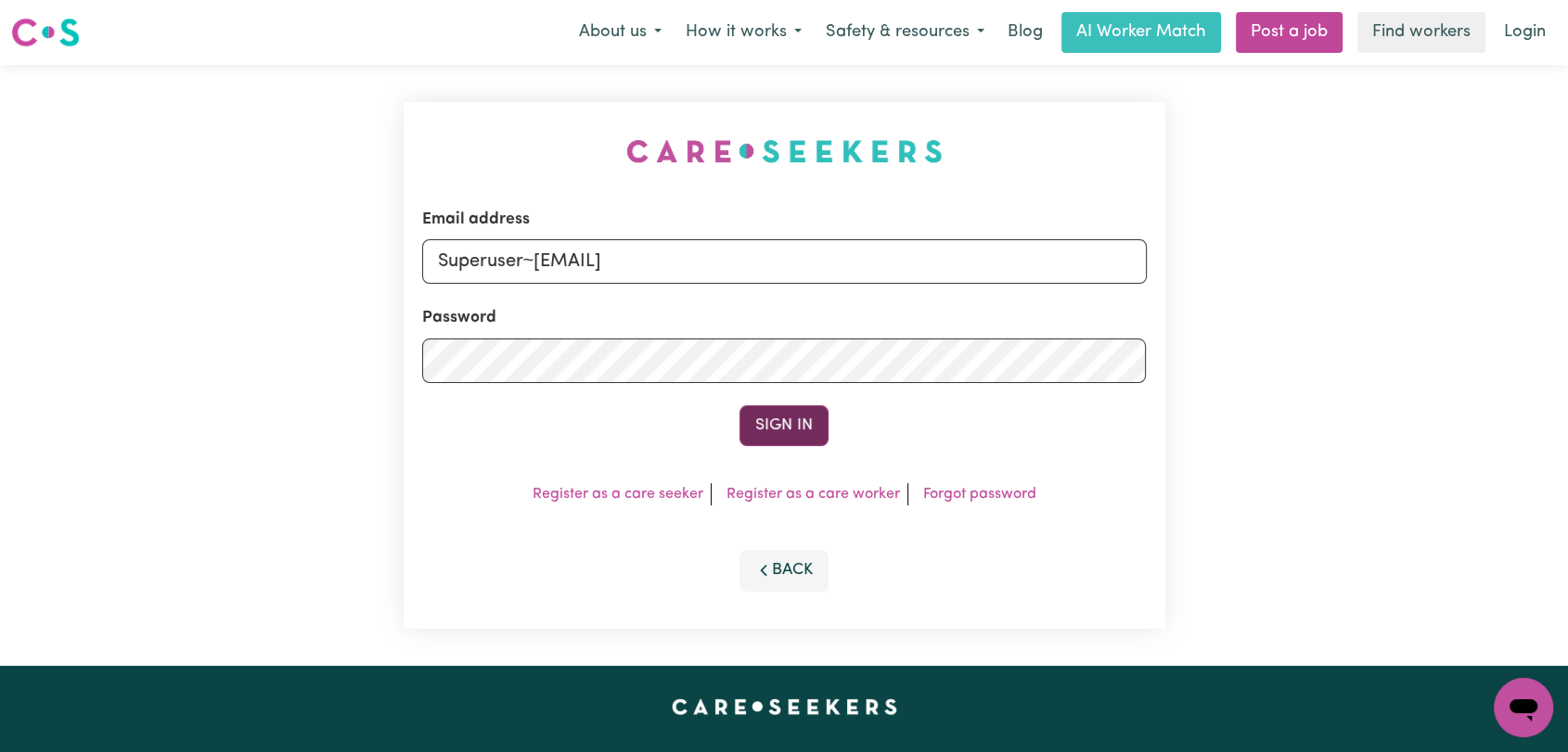 type on "Superuser~akhtarjabbar786rafi@gmail.com" 